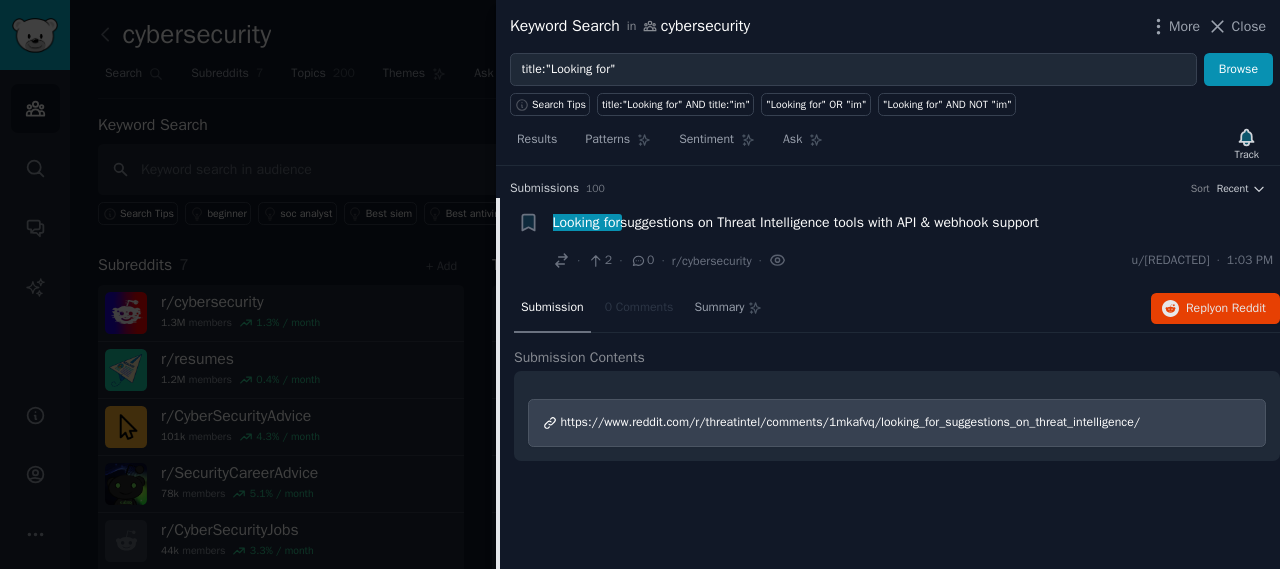 scroll, scrollTop: 0, scrollLeft: 0, axis: both 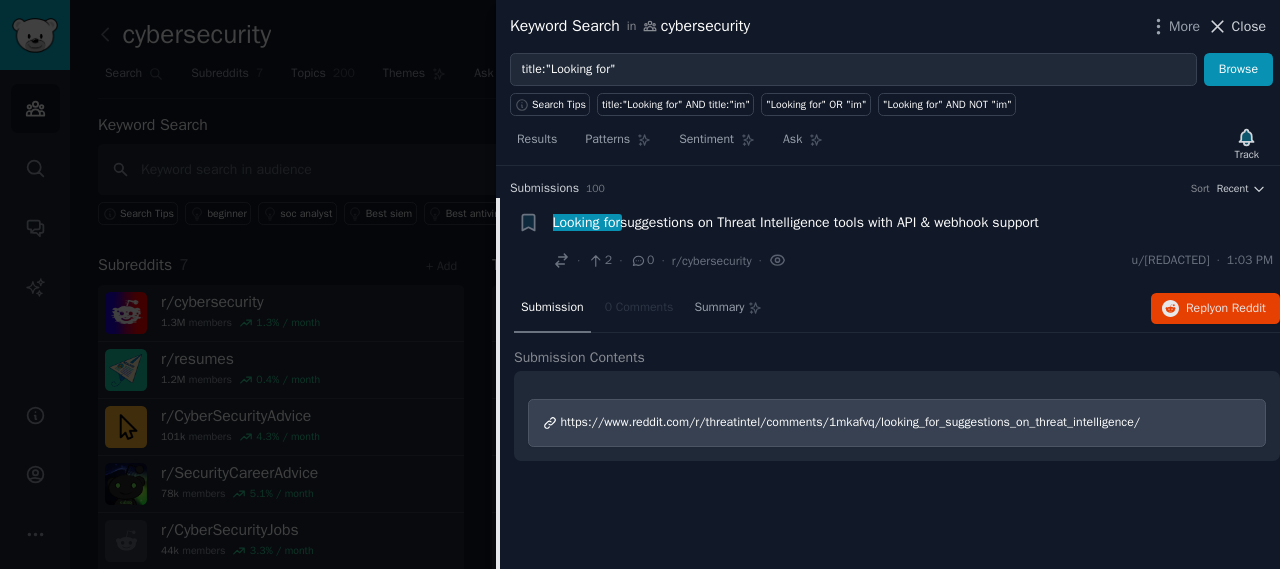 click 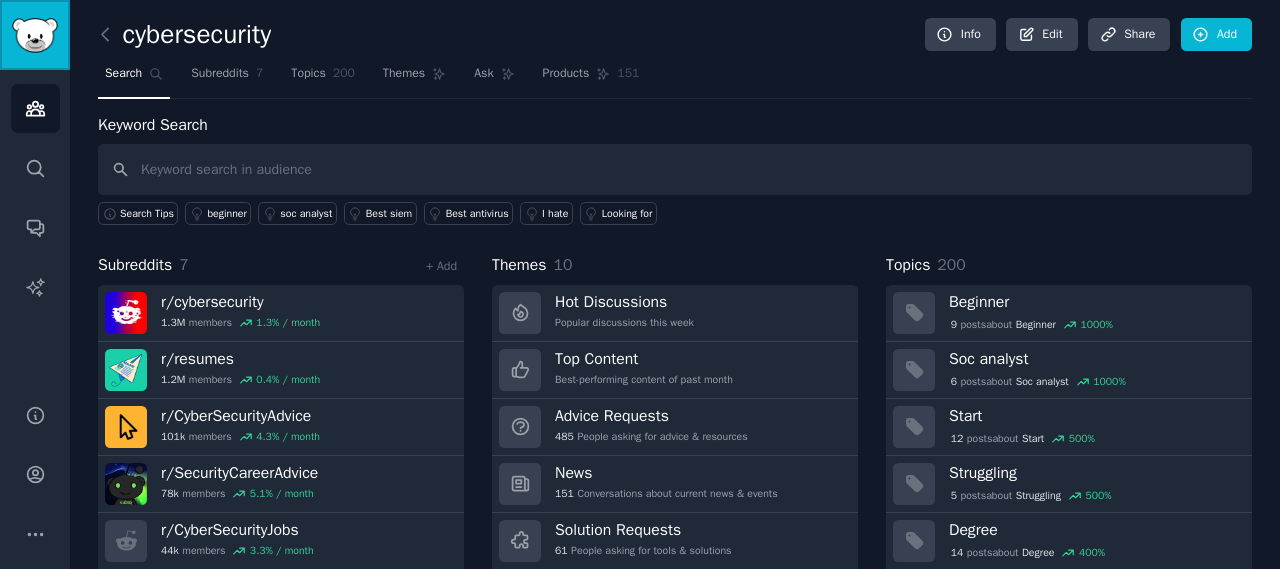 click at bounding box center (35, 35) 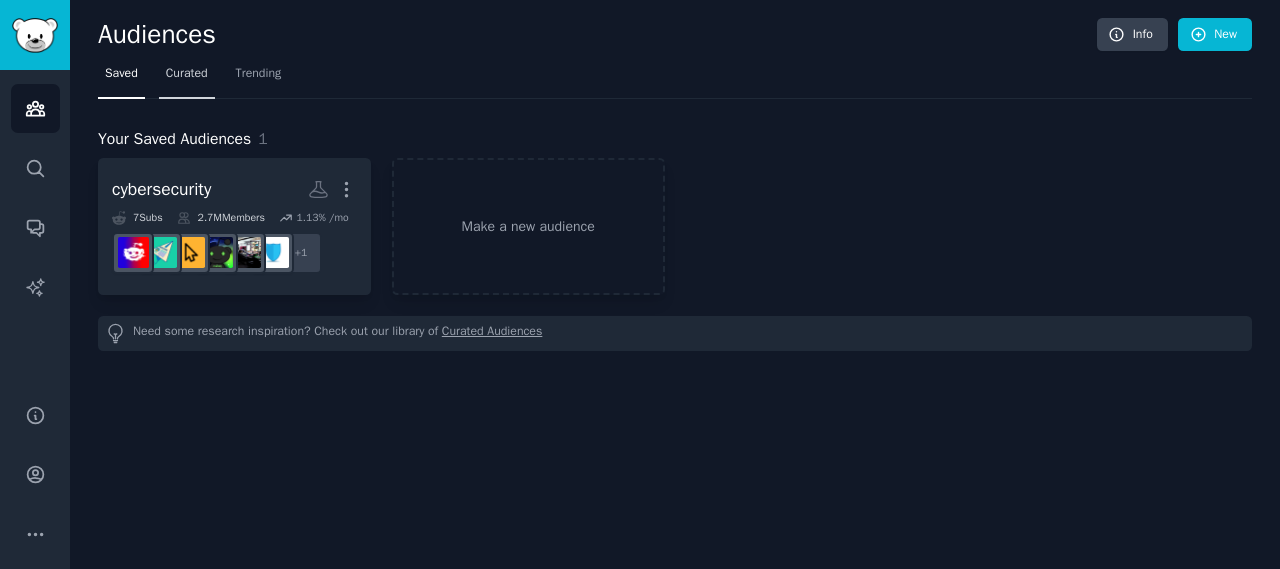 click on "Curated" at bounding box center [187, 78] 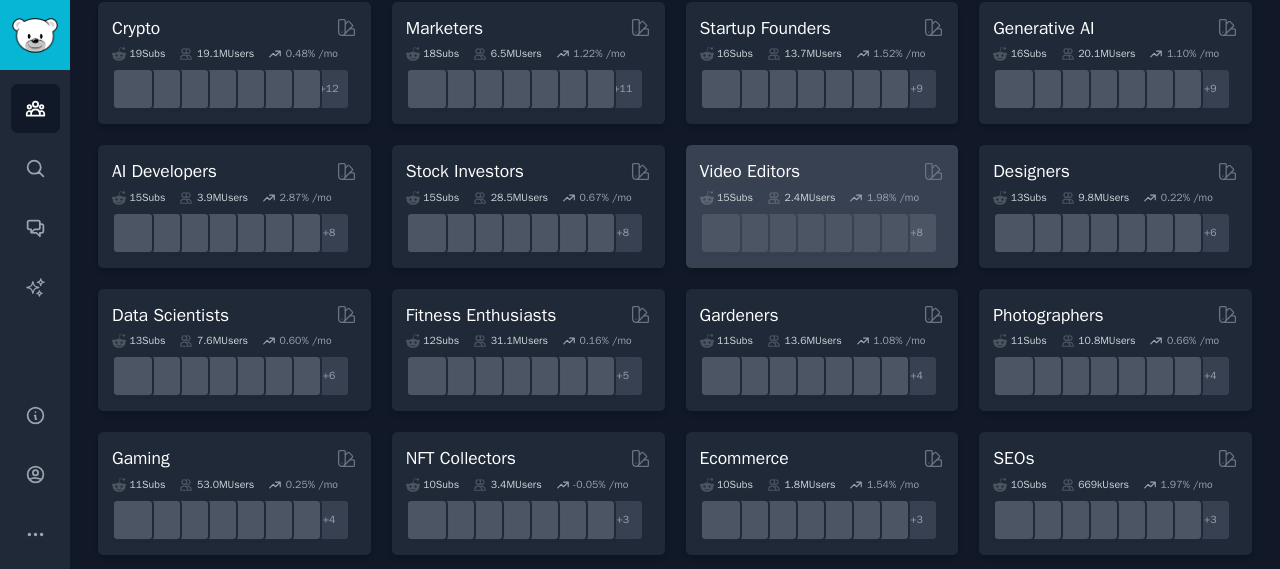 scroll, scrollTop: 0, scrollLeft: 0, axis: both 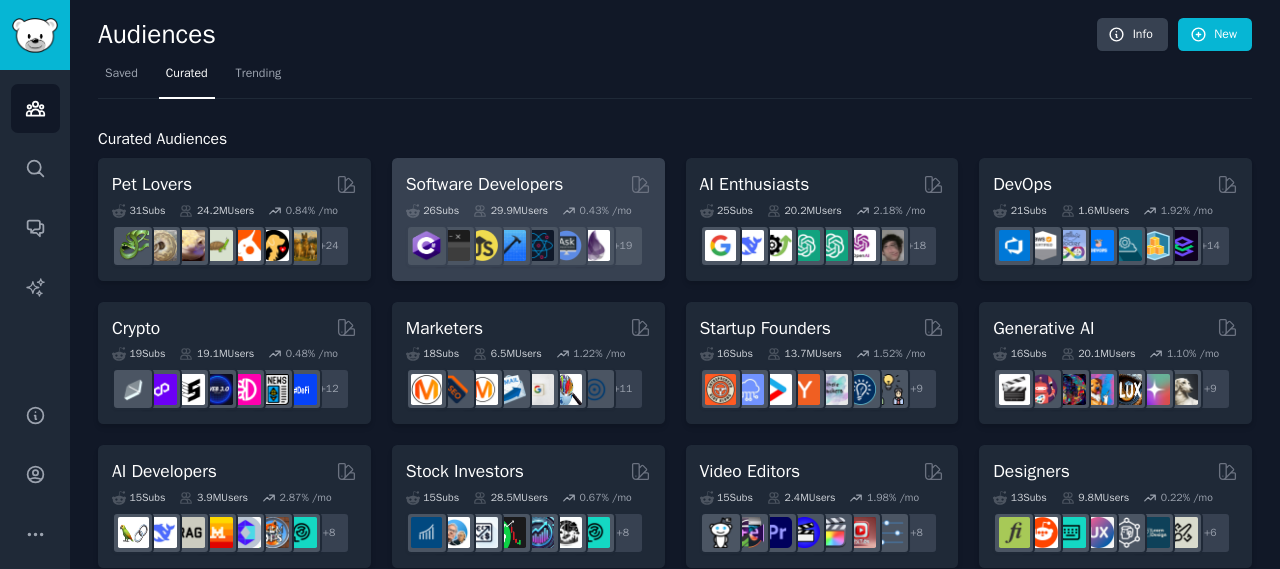 drag, startPoint x: 518, startPoint y: 191, endPoint x: 496, endPoint y: 183, distance: 23.409399 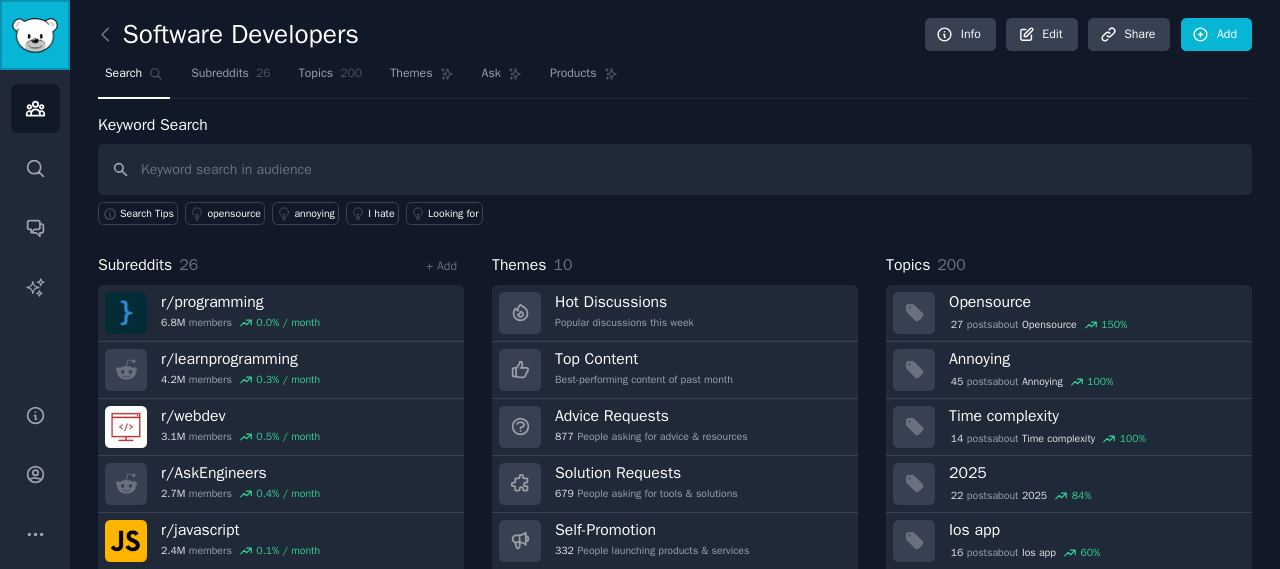 click at bounding box center [35, 35] 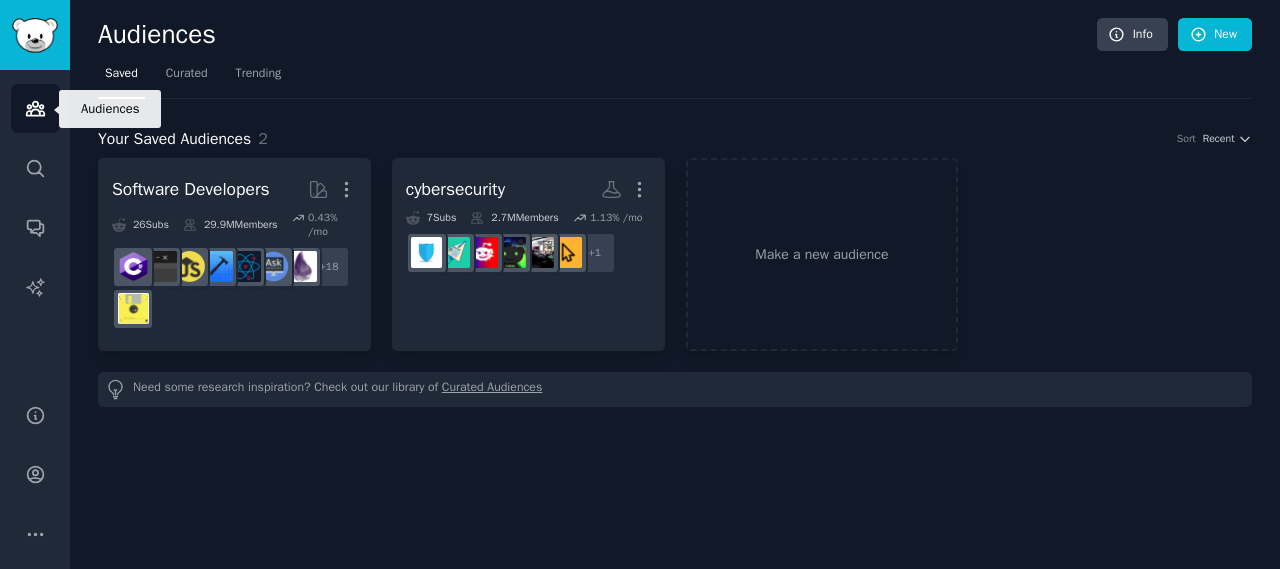 click 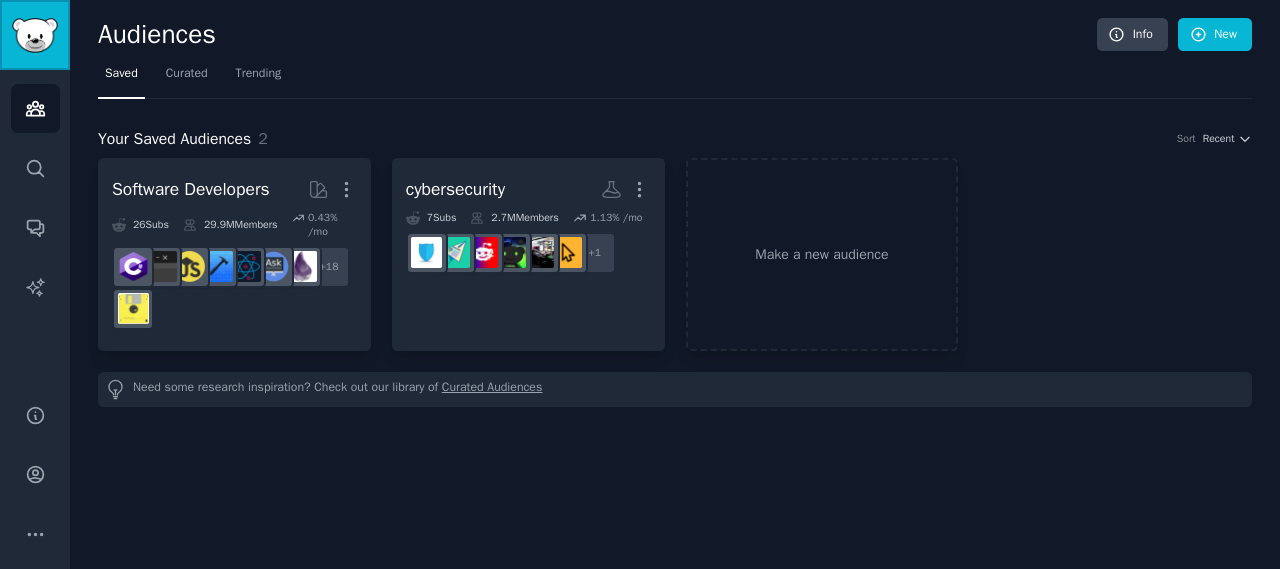 click at bounding box center (35, 35) 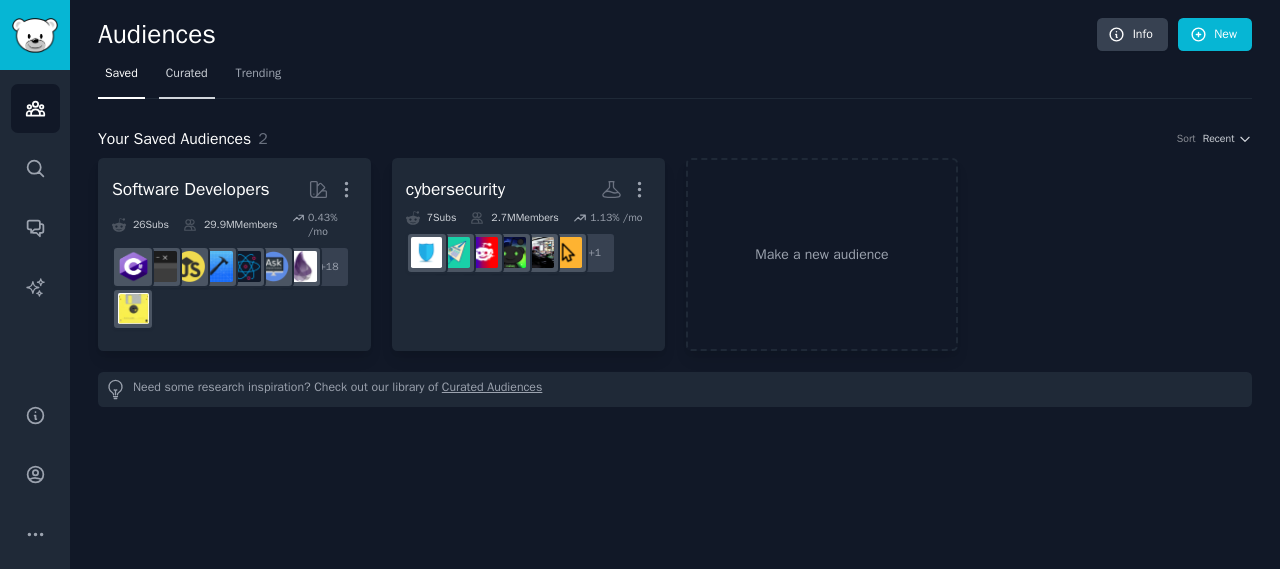 click on "Curated" at bounding box center [187, 74] 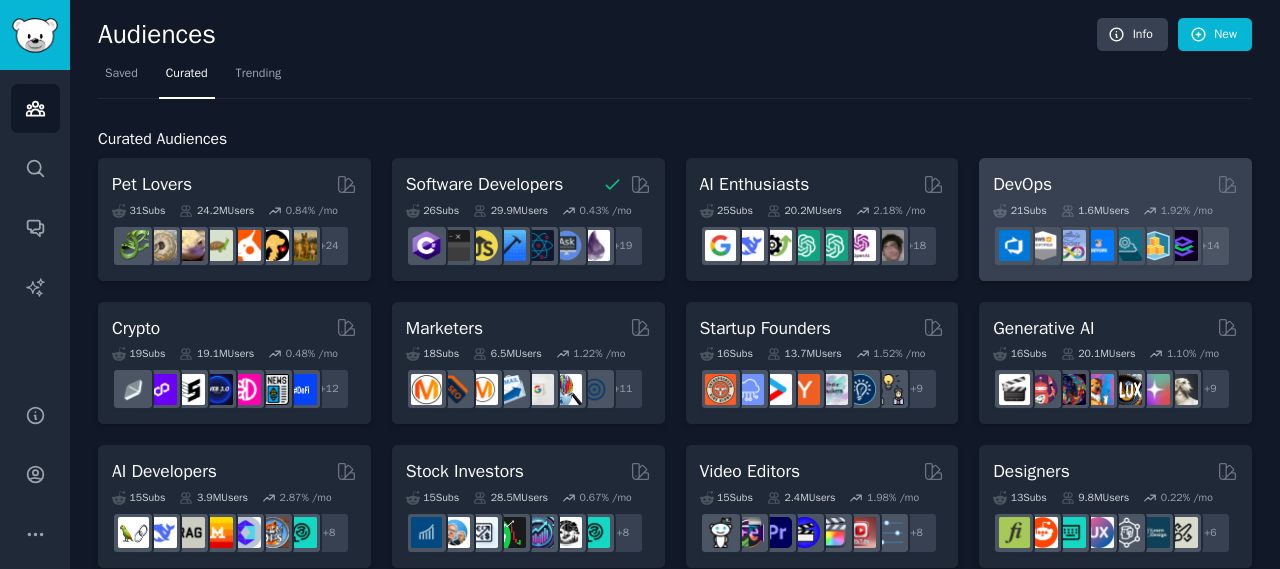 click on "DevOps" at bounding box center [1022, 184] 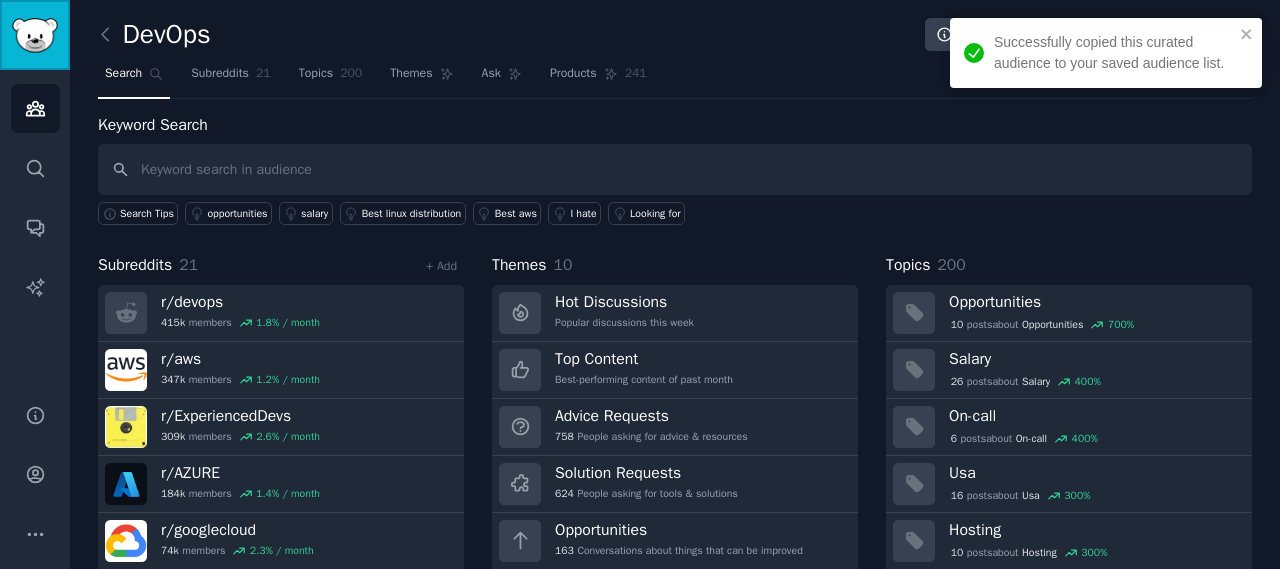 click at bounding box center (35, 35) 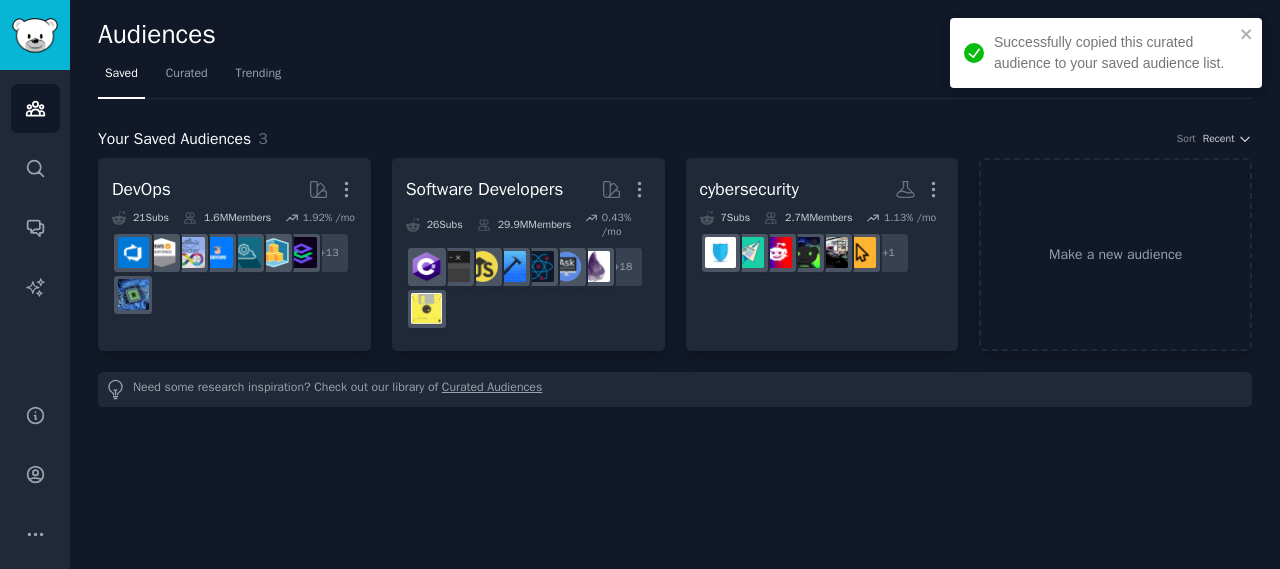 click on "Audiences" at bounding box center (597, 35) 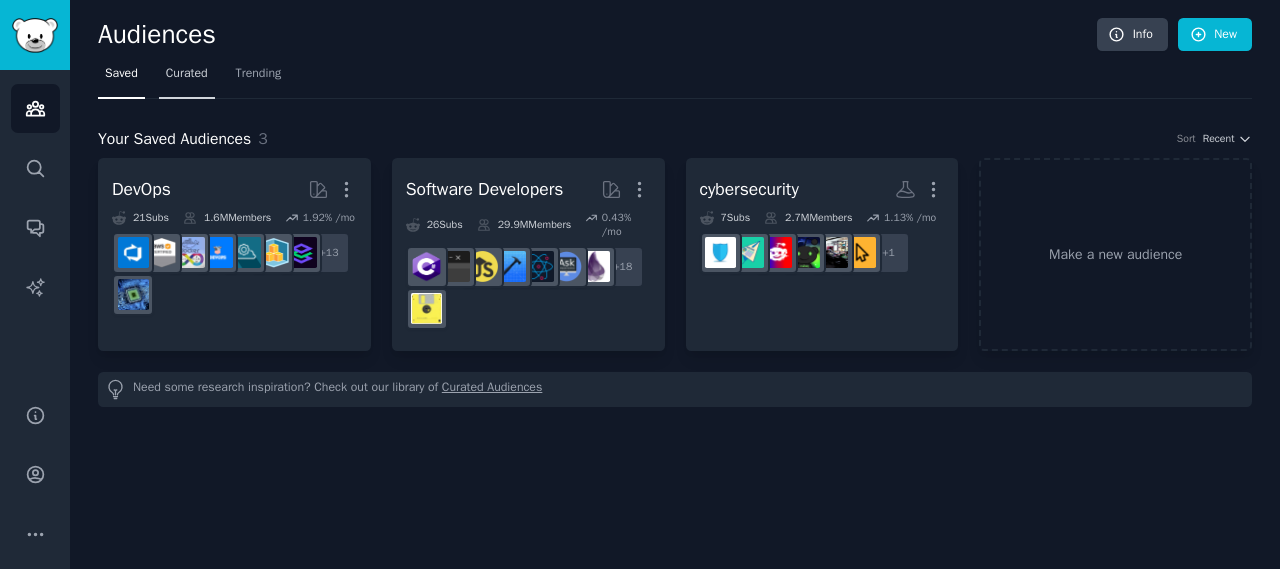 click on "Curated" at bounding box center (187, 78) 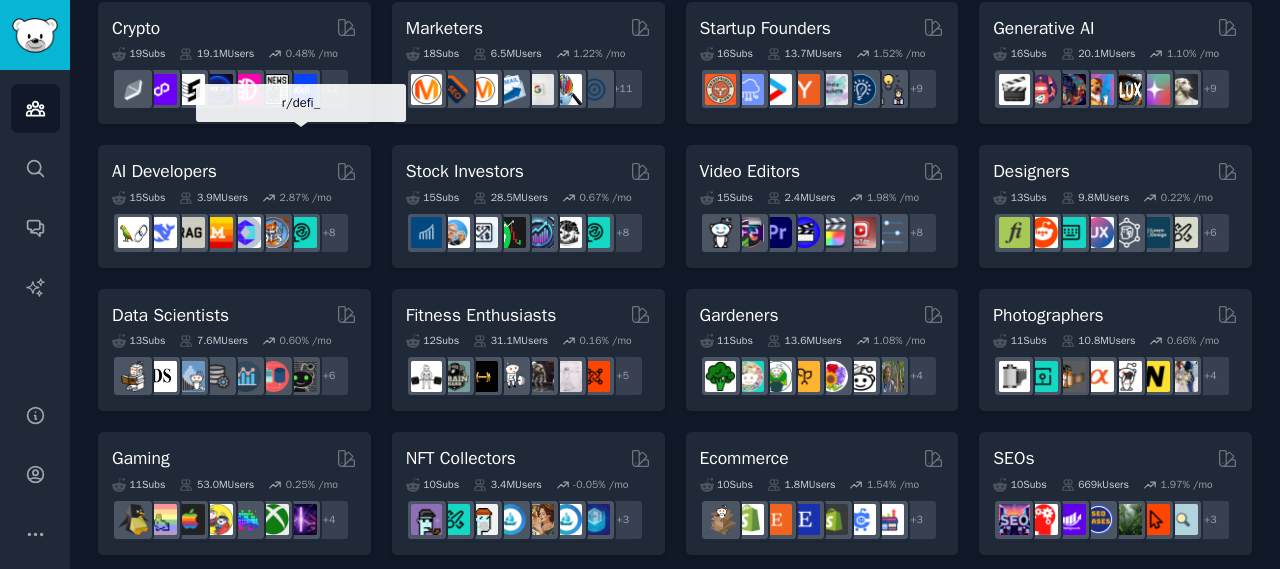 scroll, scrollTop: 0, scrollLeft: 0, axis: both 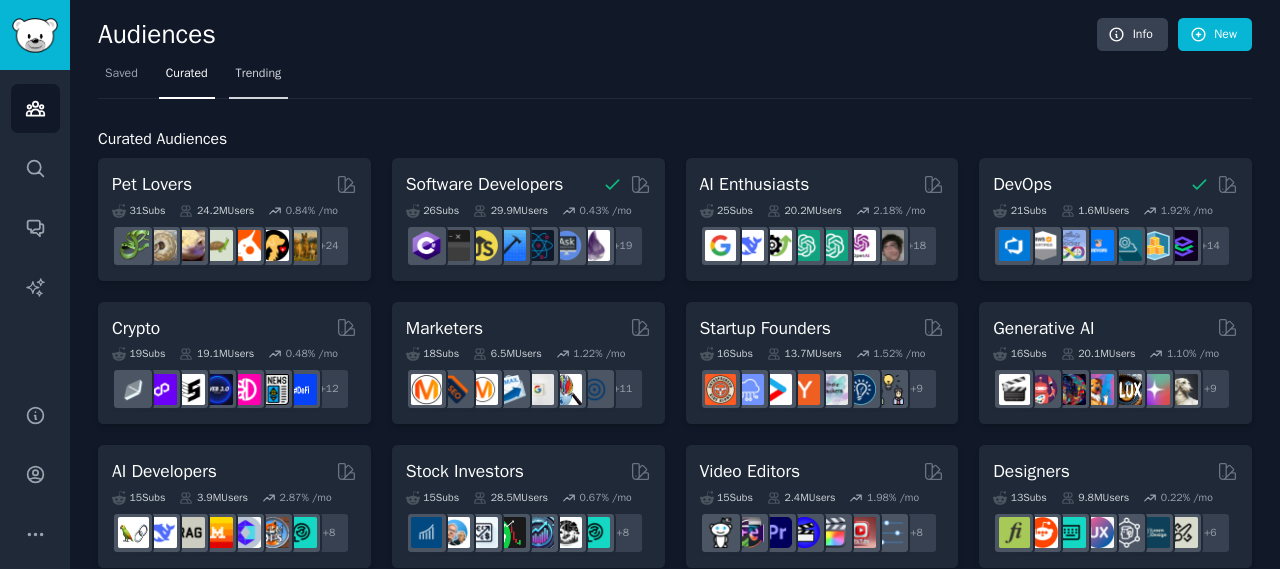 click on "Trending" at bounding box center [259, 74] 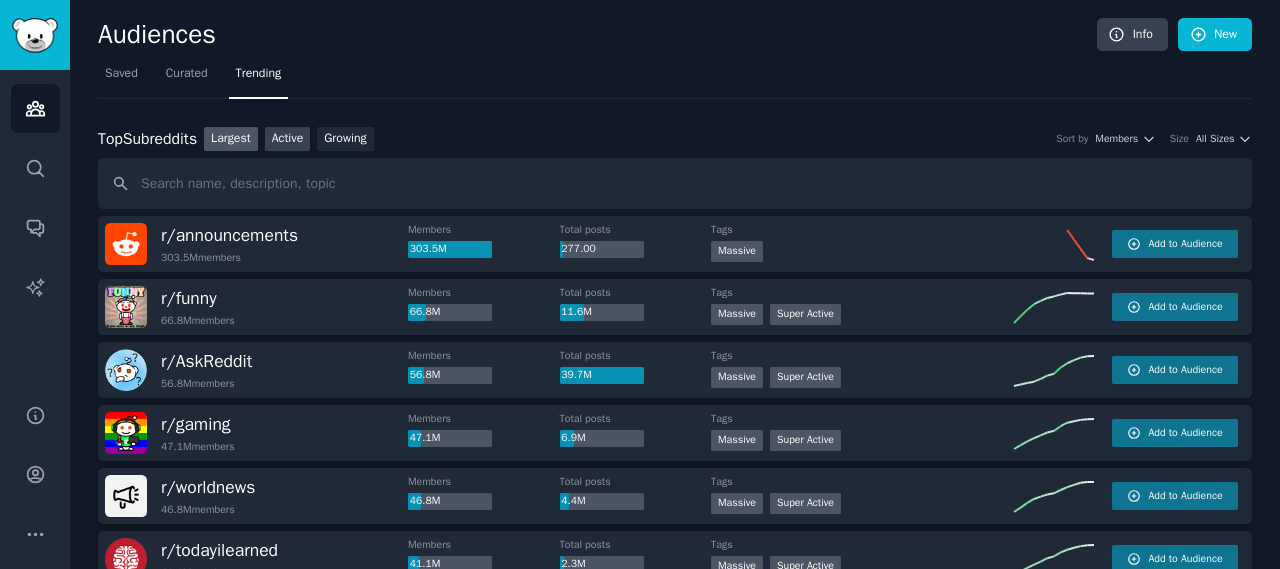 click on "Active" at bounding box center (288, 139) 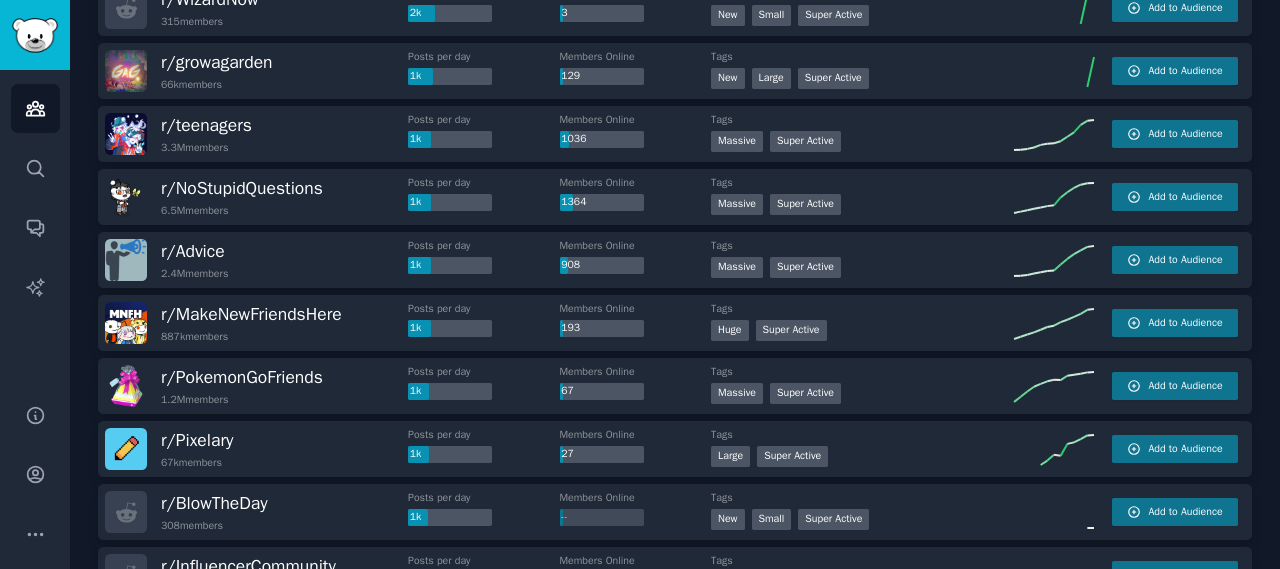 scroll, scrollTop: 900, scrollLeft: 0, axis: vertical 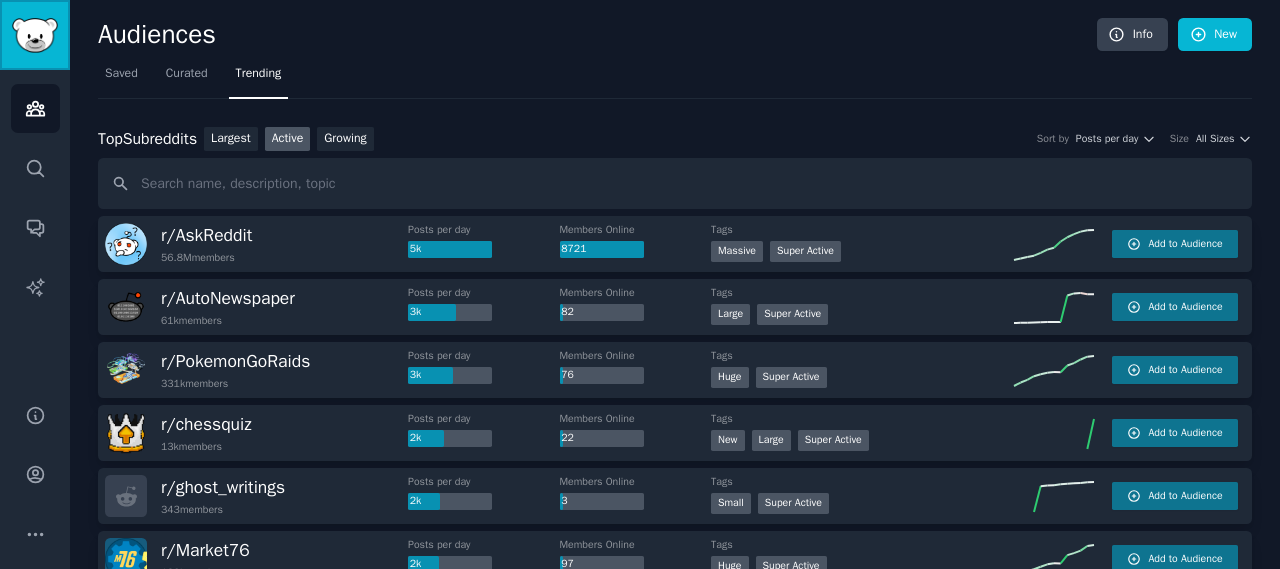 click at bounding box center (35, 35) 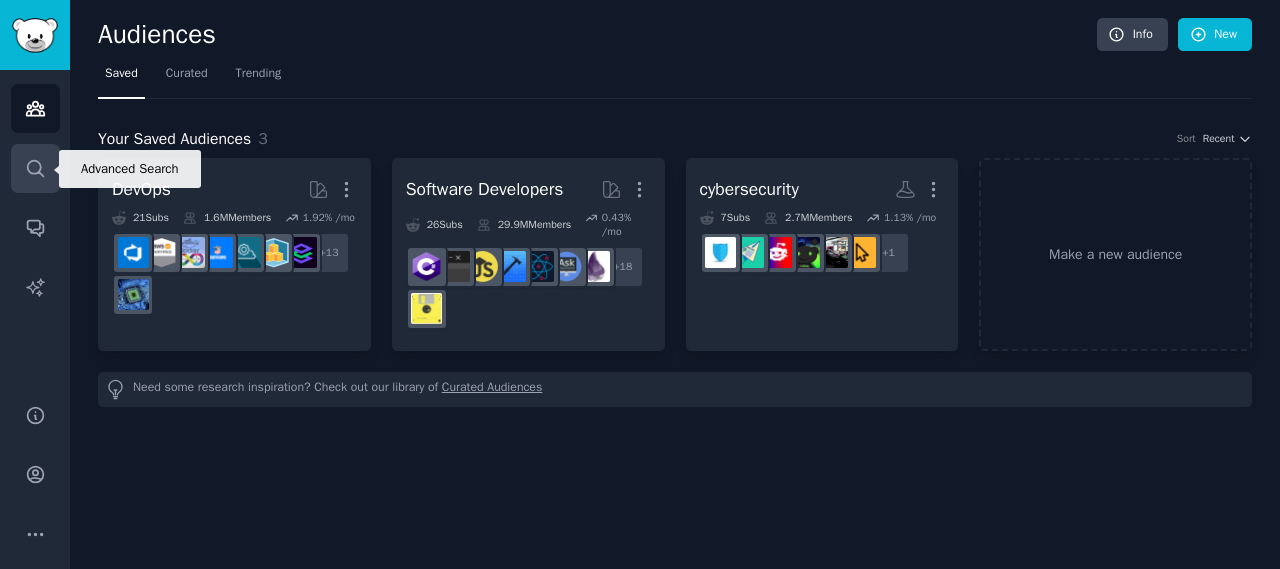 click 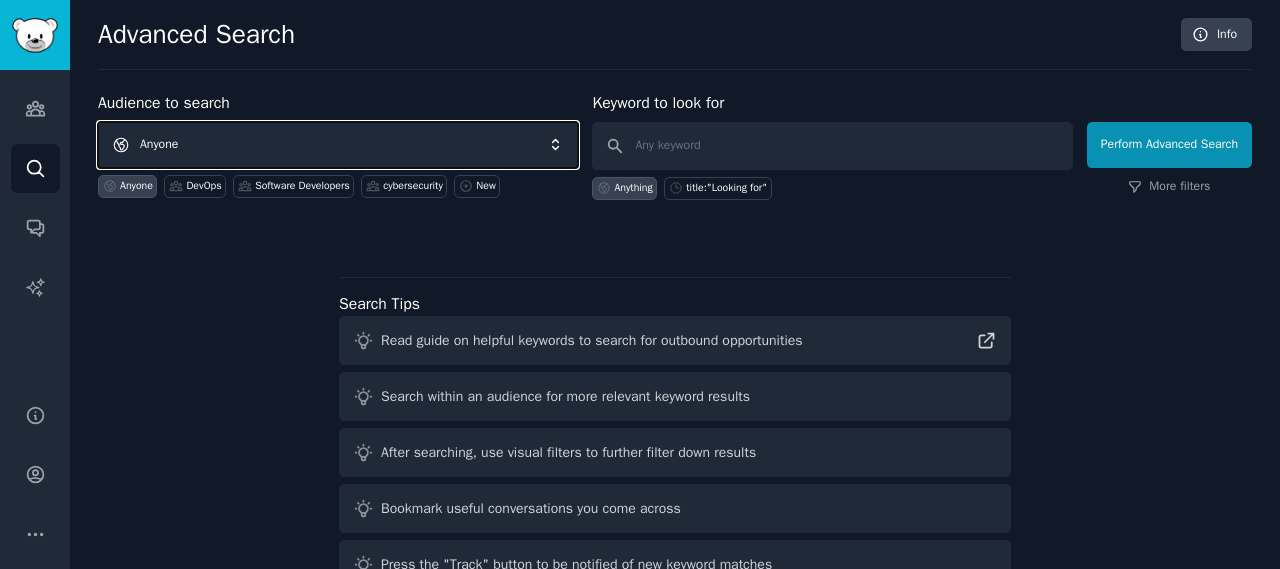 click on "Anyone" at bounding box center [338, 145] 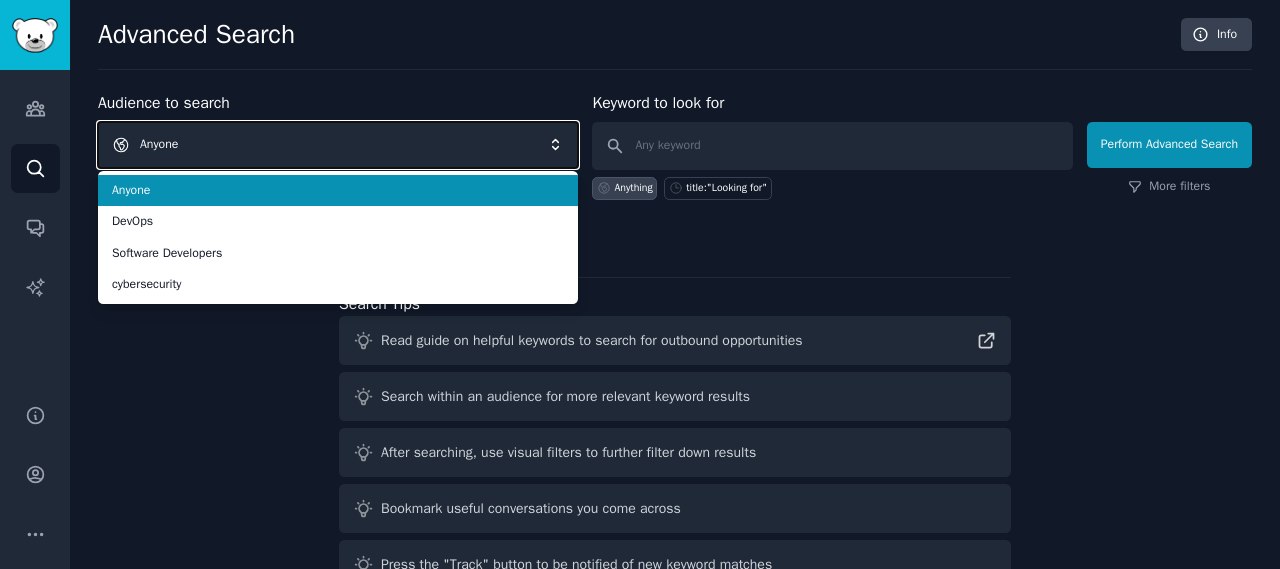 click on "Anyone" at bounding box center (338, 145) 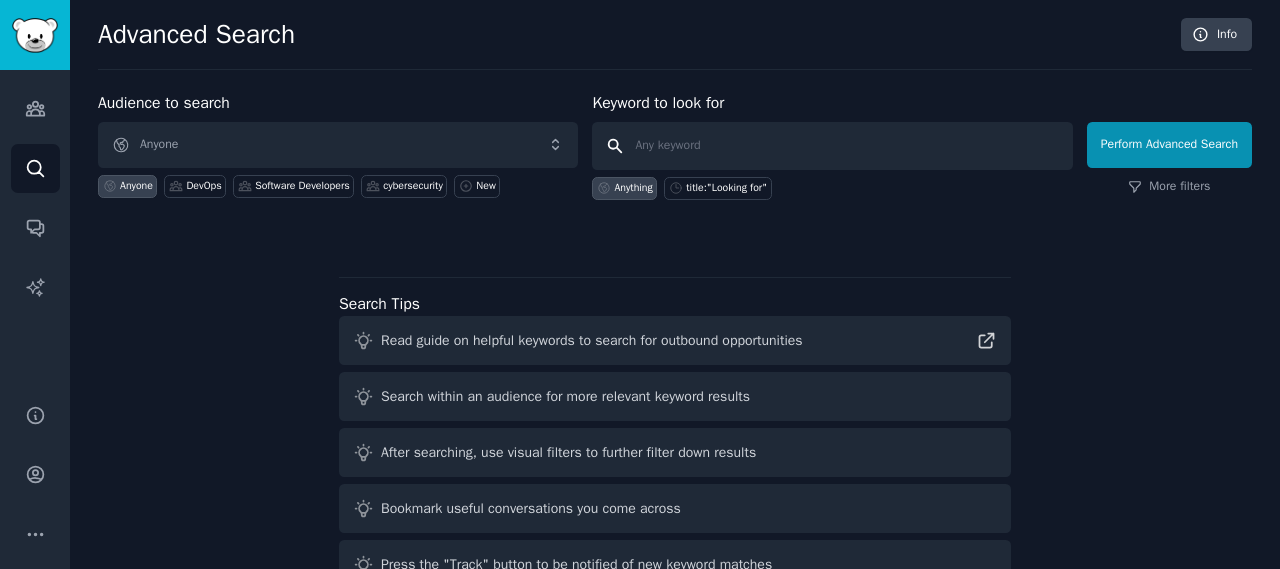click at bounding box center (832, 146) 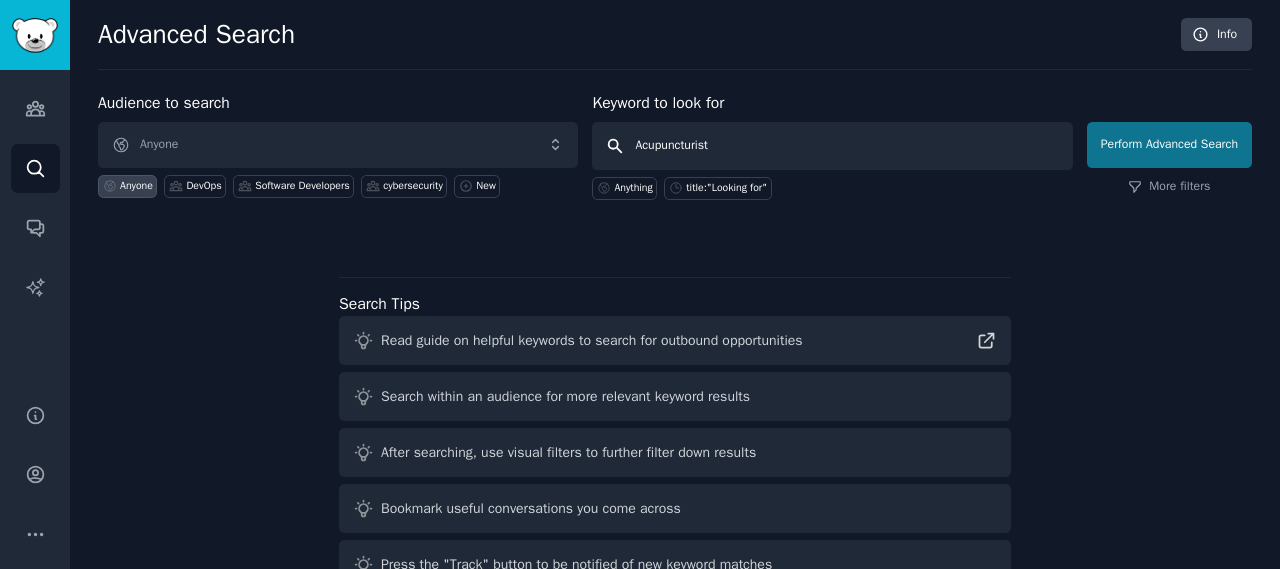 type on "Acupuncturist" 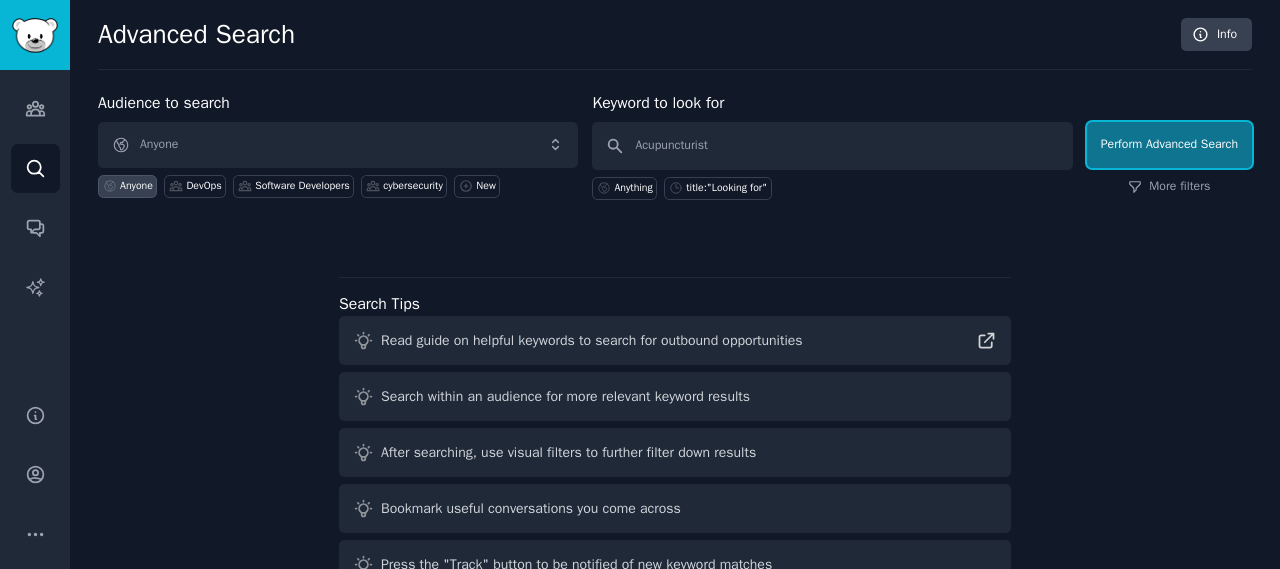 click on "Perform Advanced Search" at bounding box center [1169, 145] 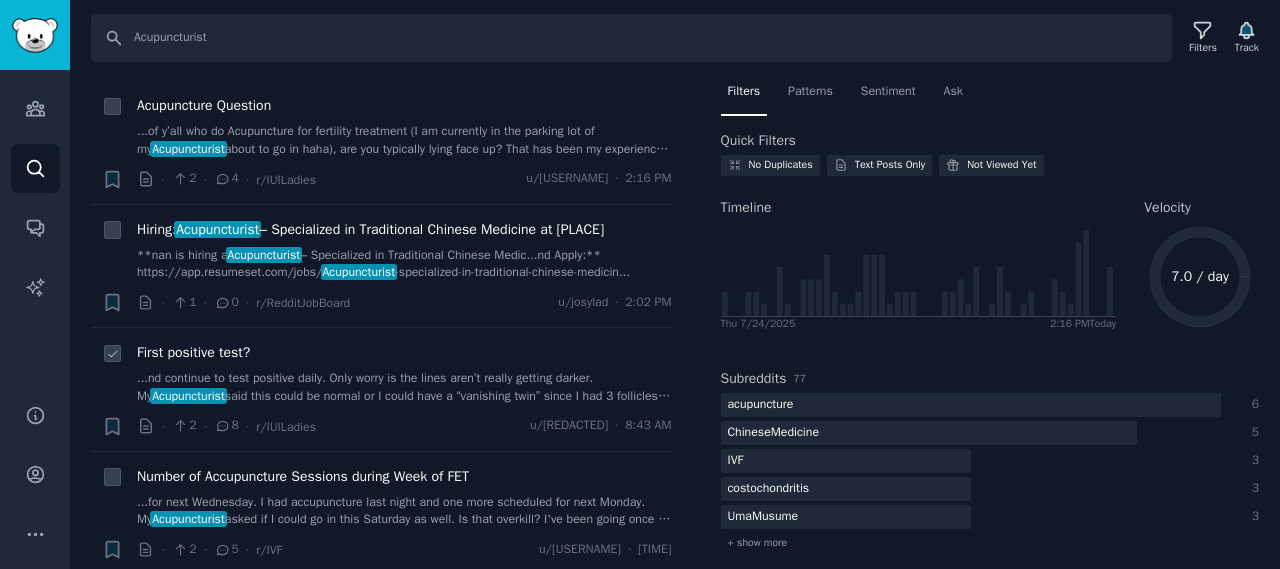 scroll, scrollTop: 0, scrollLeft: 0, axis: both 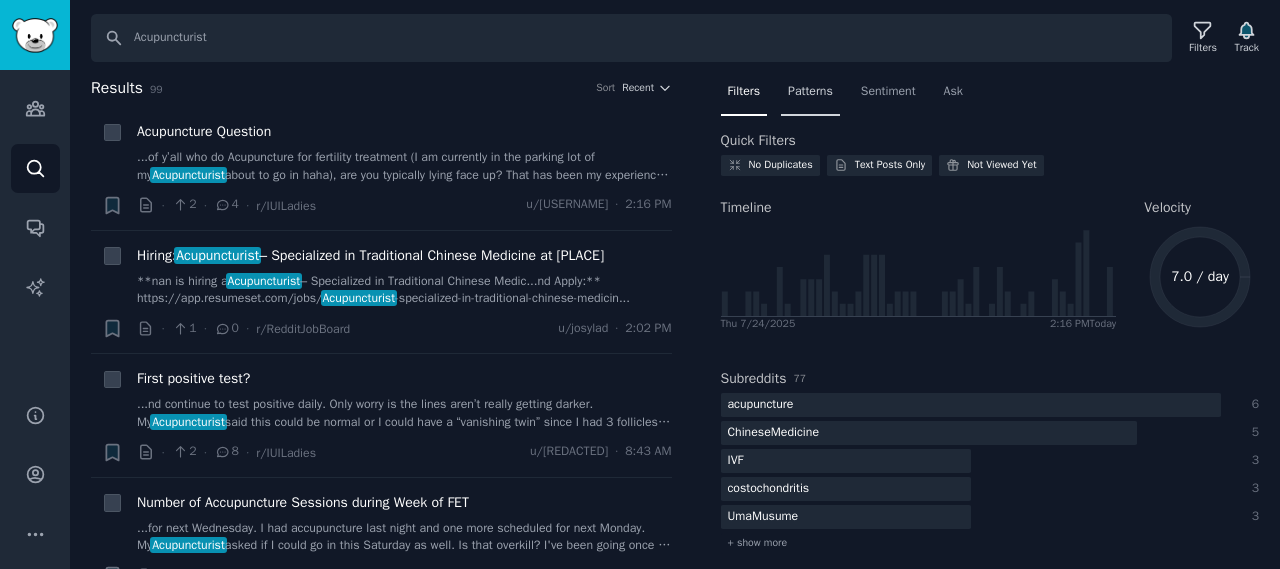 click on "Patterns" at bounding box center [810, 96] 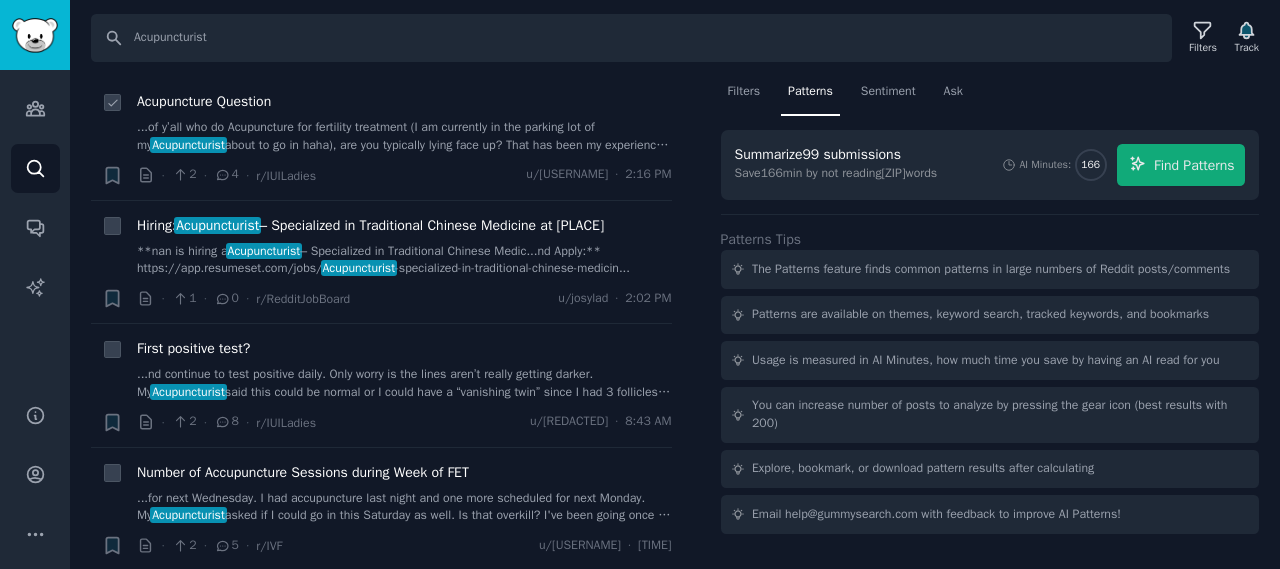 scroll, scrollTop: 0, scrollLeft: 0, axis: both 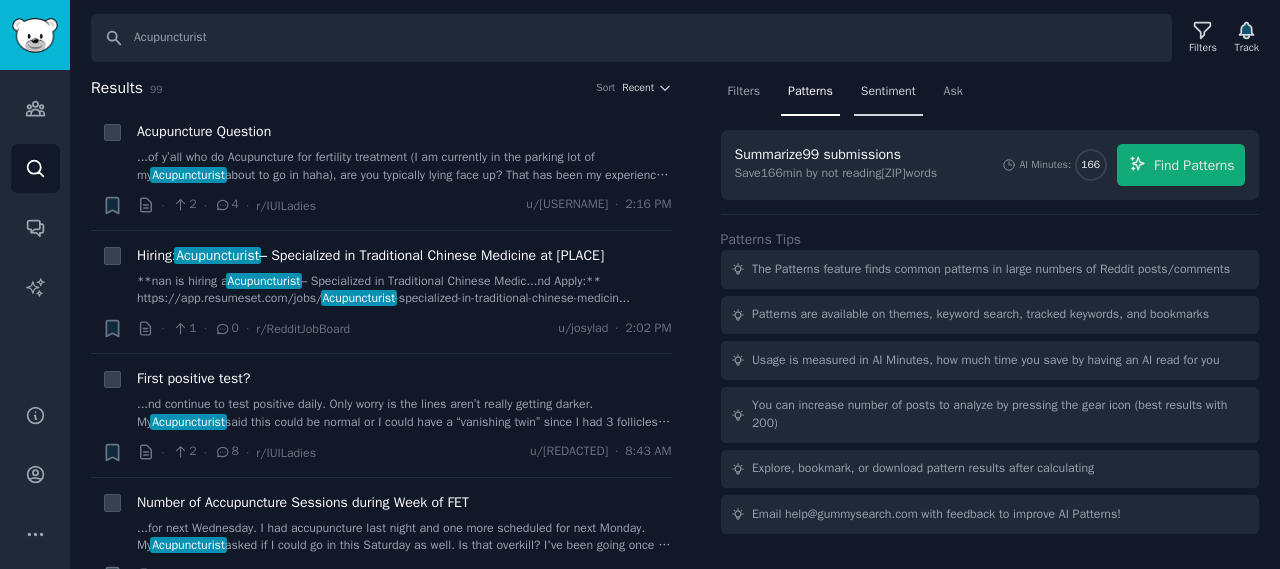 click on "Sentiment" at bounding box center [888, 92] 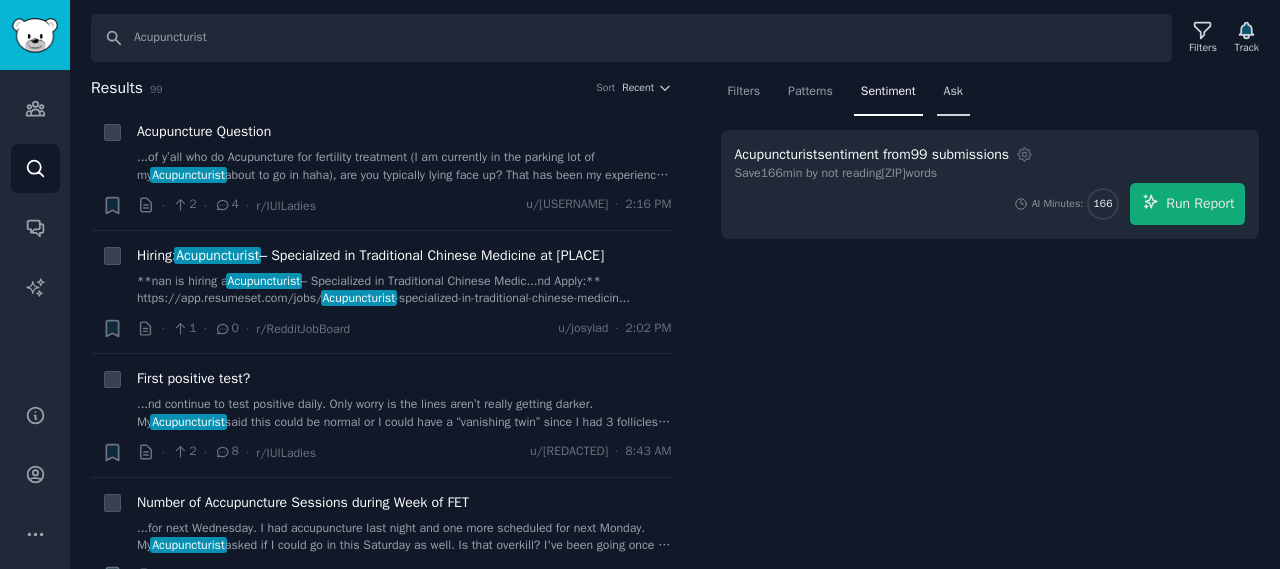 click on "Ask" at bounding box center [953, 92] 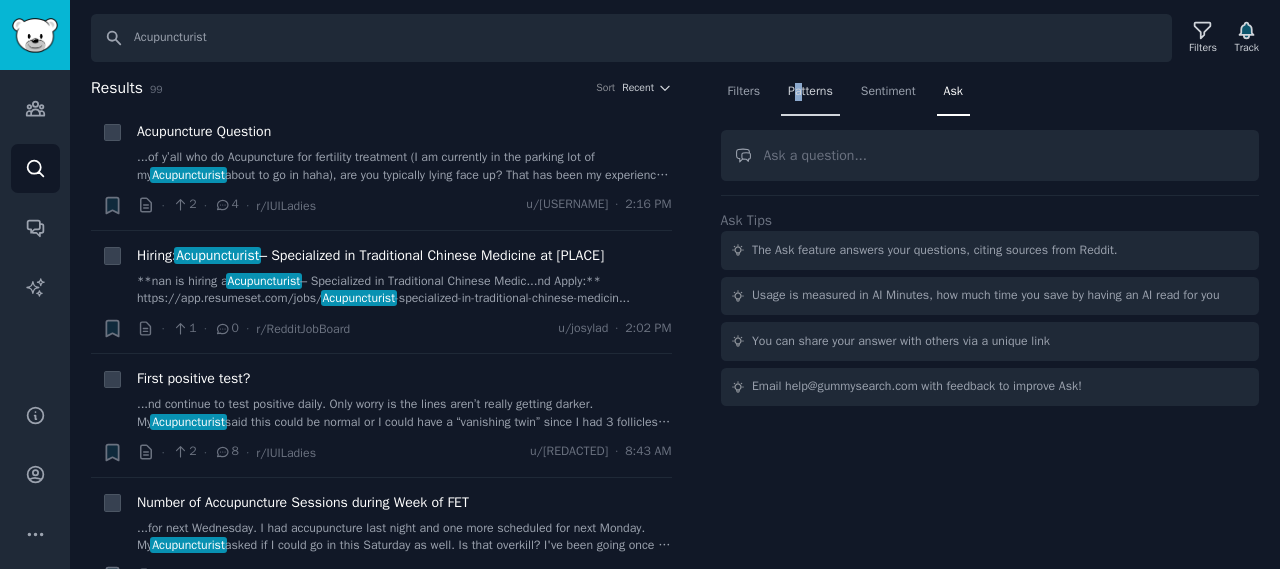 click on "Patterns" at bounding box center [810, 92] 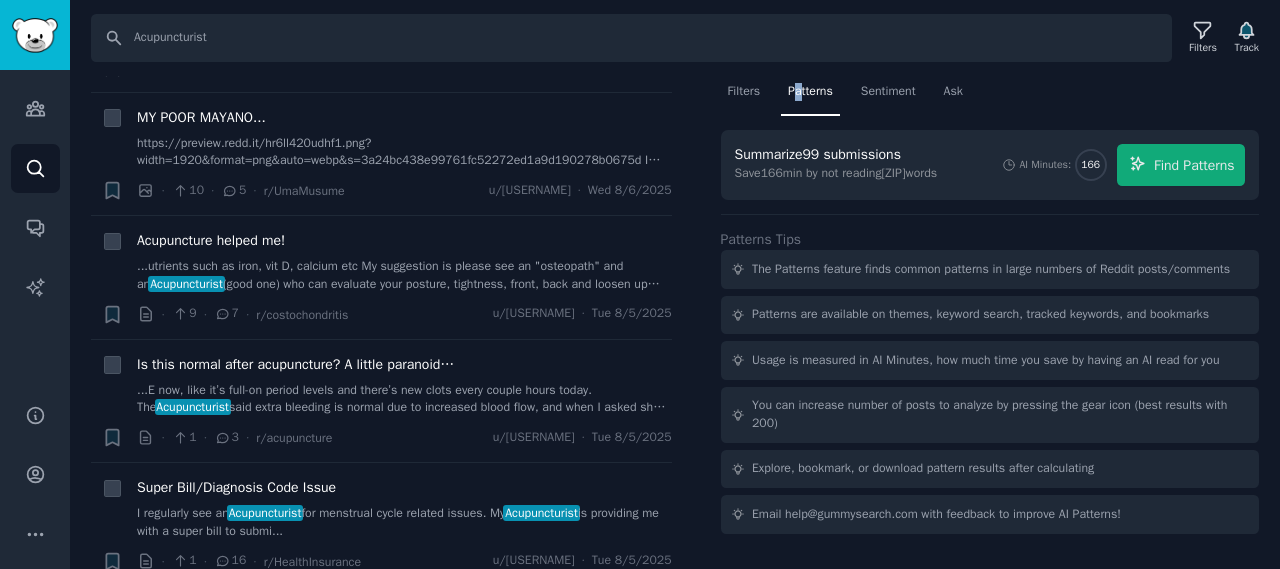 scroll, scrollTop: 2600, scrollLeft: 0, axis: vertical 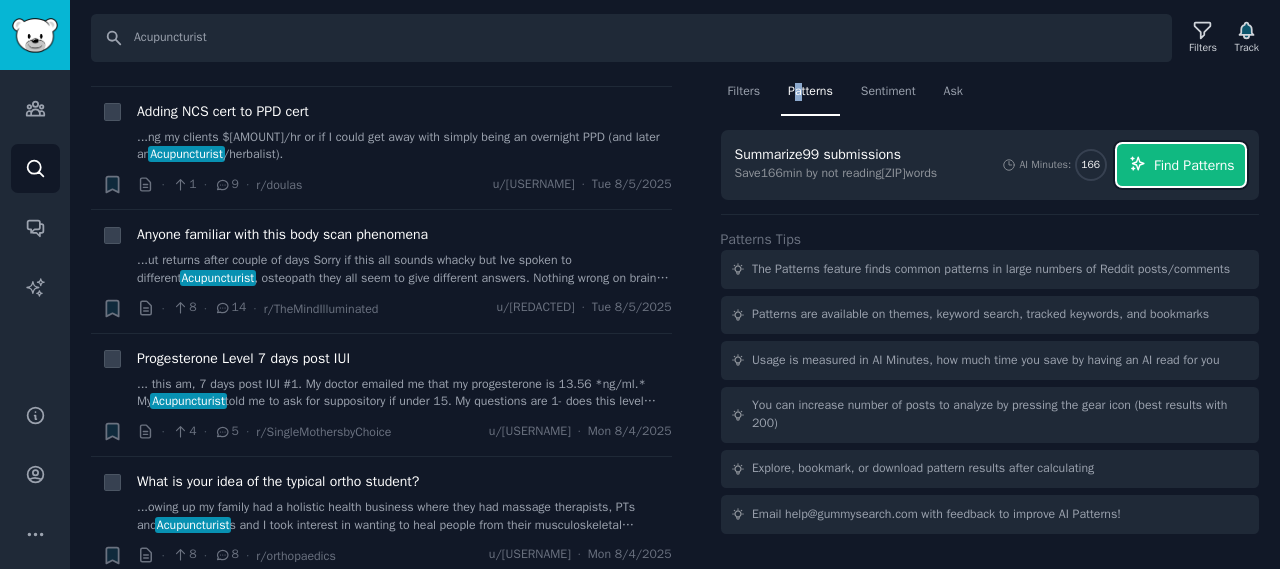 click on "Find Patterns" at bounding box center [1194, 165] 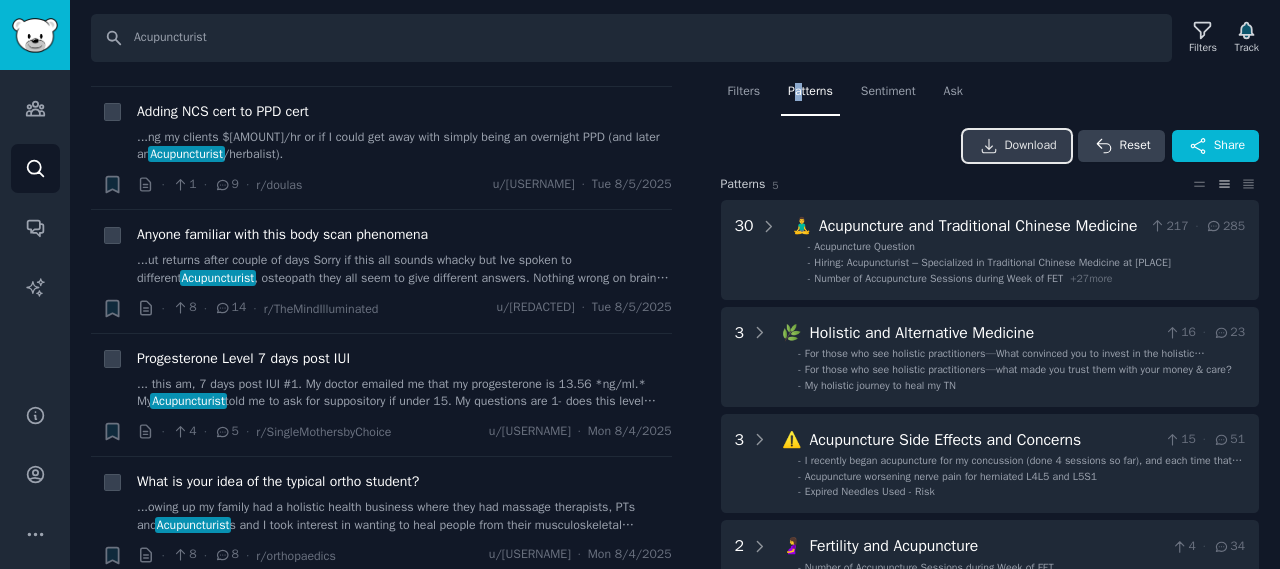 click on "Download" at bounding box center [1031, 146] 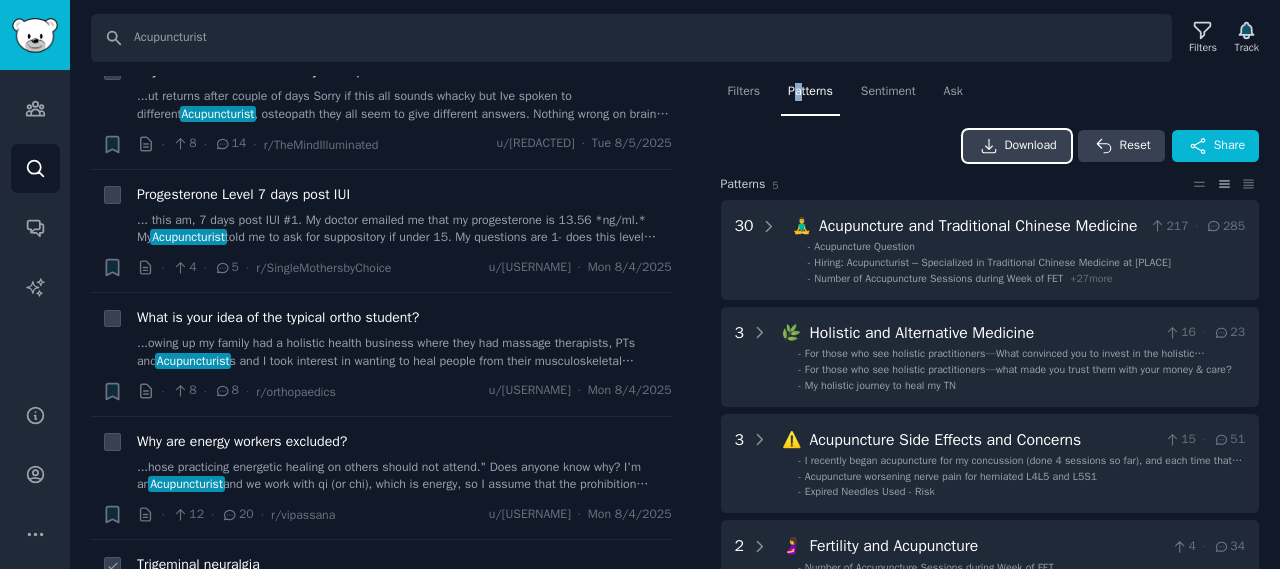 scroll, scrollTop: 3100, scrollLeft: 0, axis: vertical 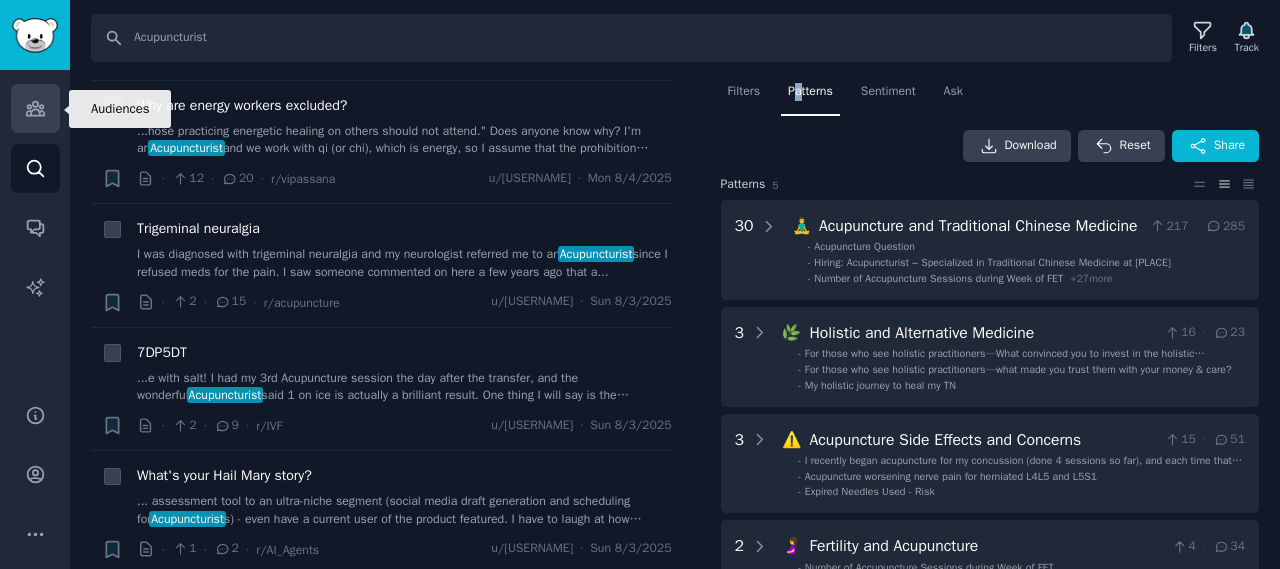 click on "Audiences" at bounding box center [35, 108] 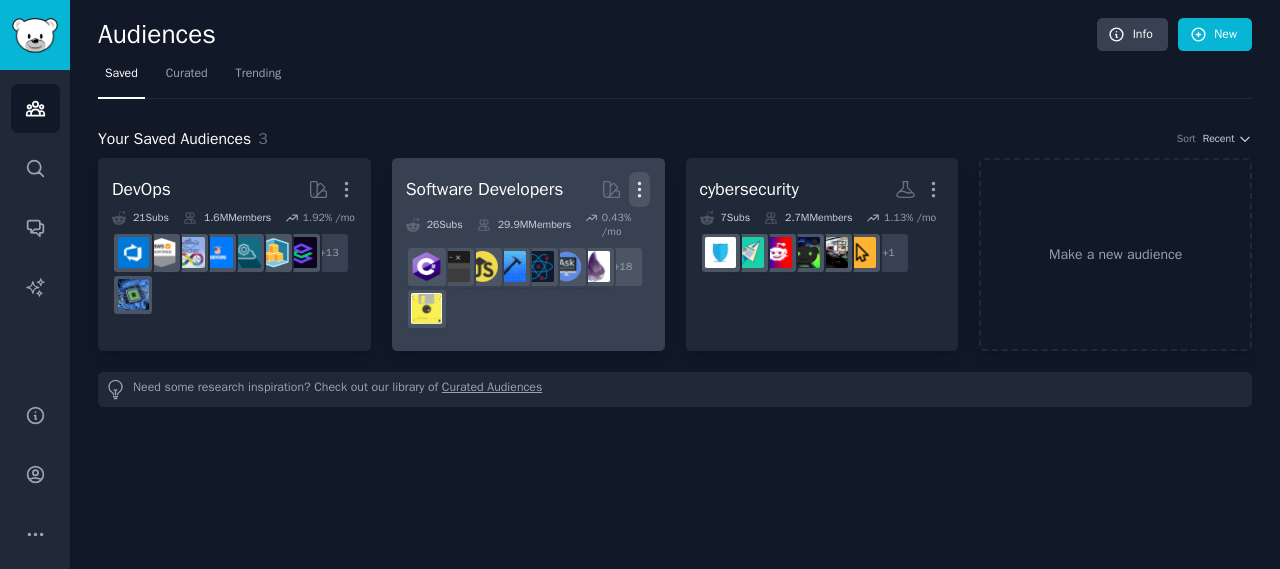 click on "More" at bounding box center (639, 189) 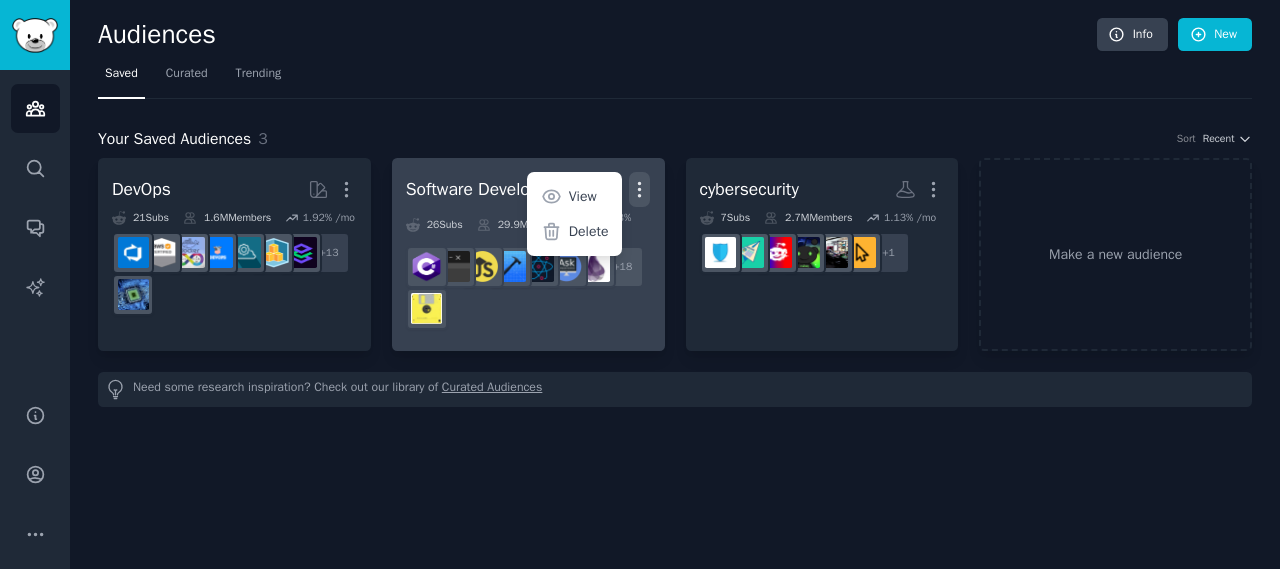 click 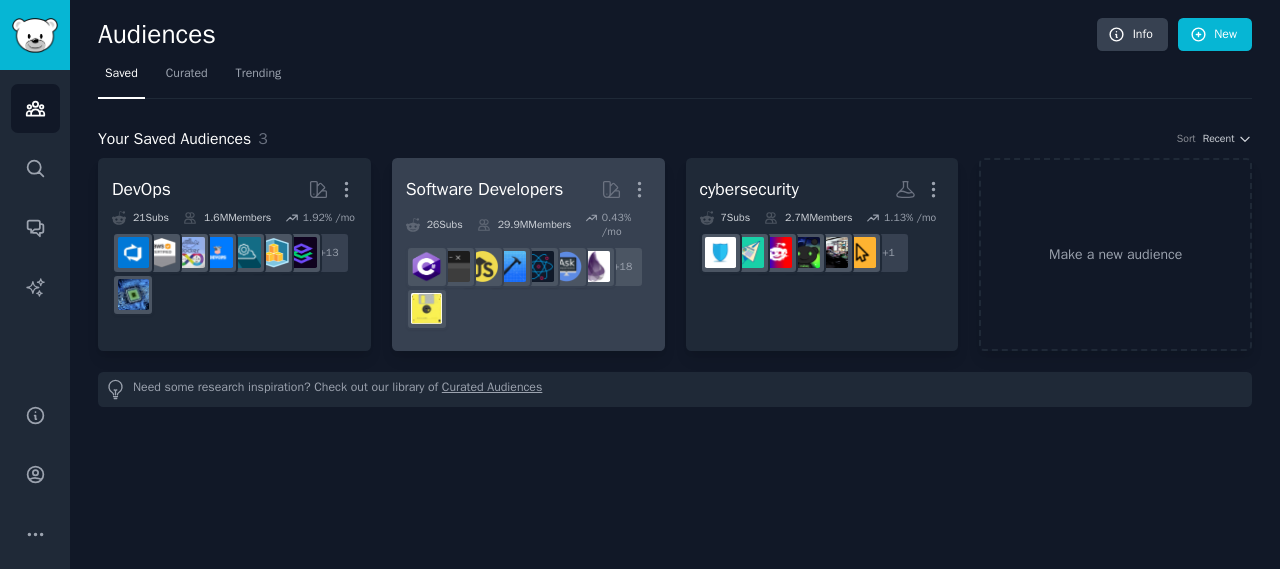 click on "Software Developers" at bounding box center [485, 189] 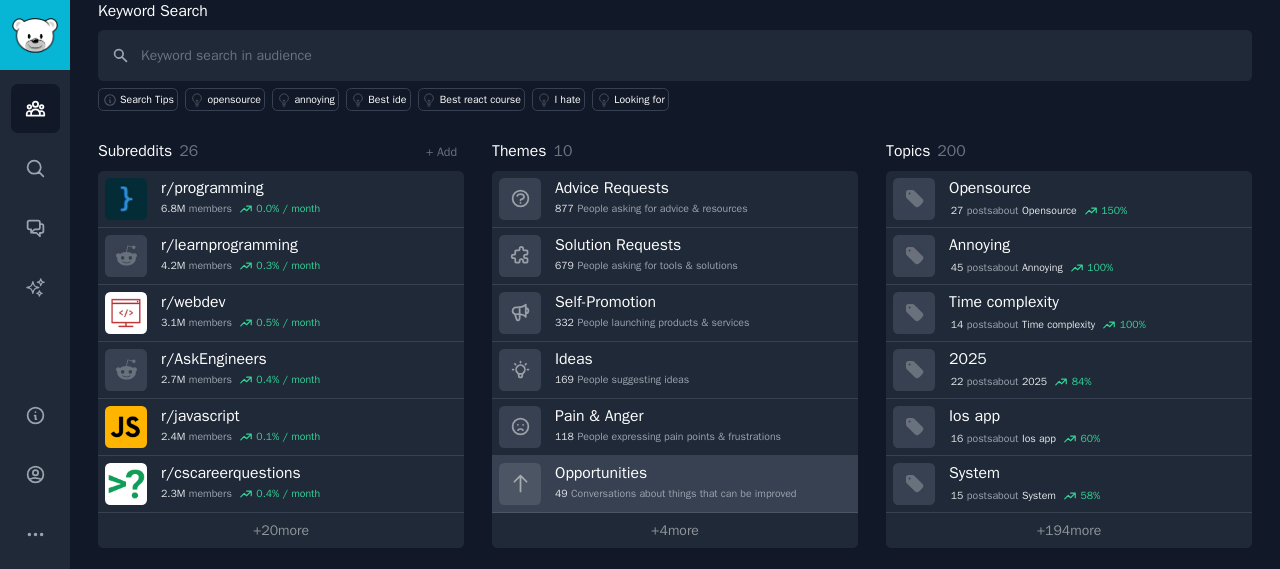 scroll, scrollTop: 116, scrollLeft: 0, axis: vertical 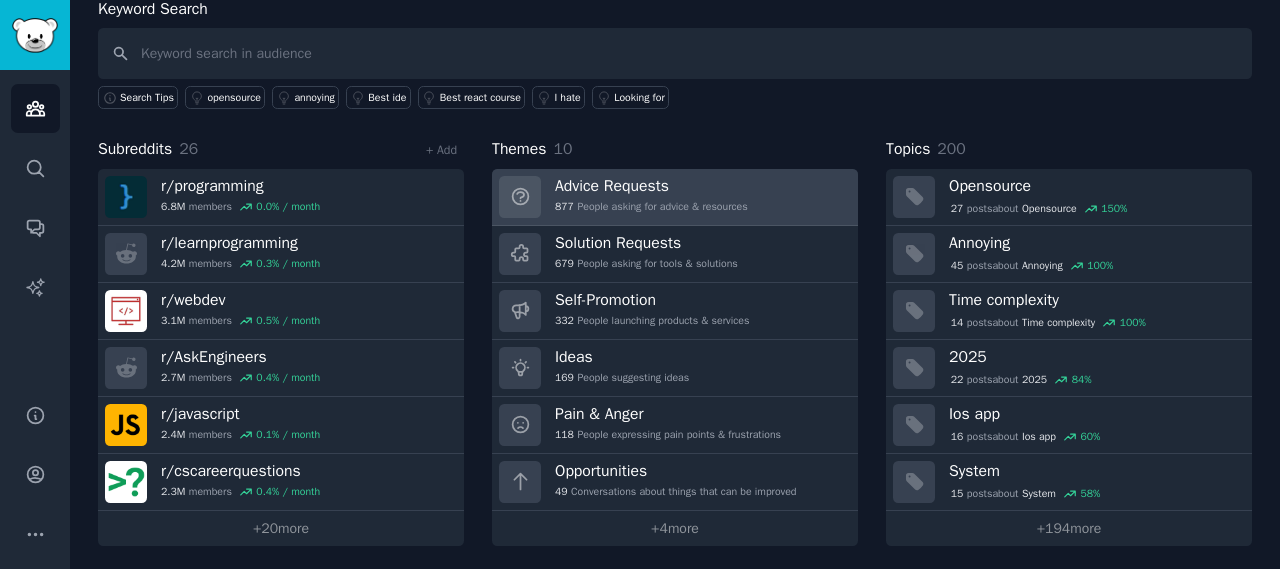 click on "Advice Requests" at bounding box center (651, 186) 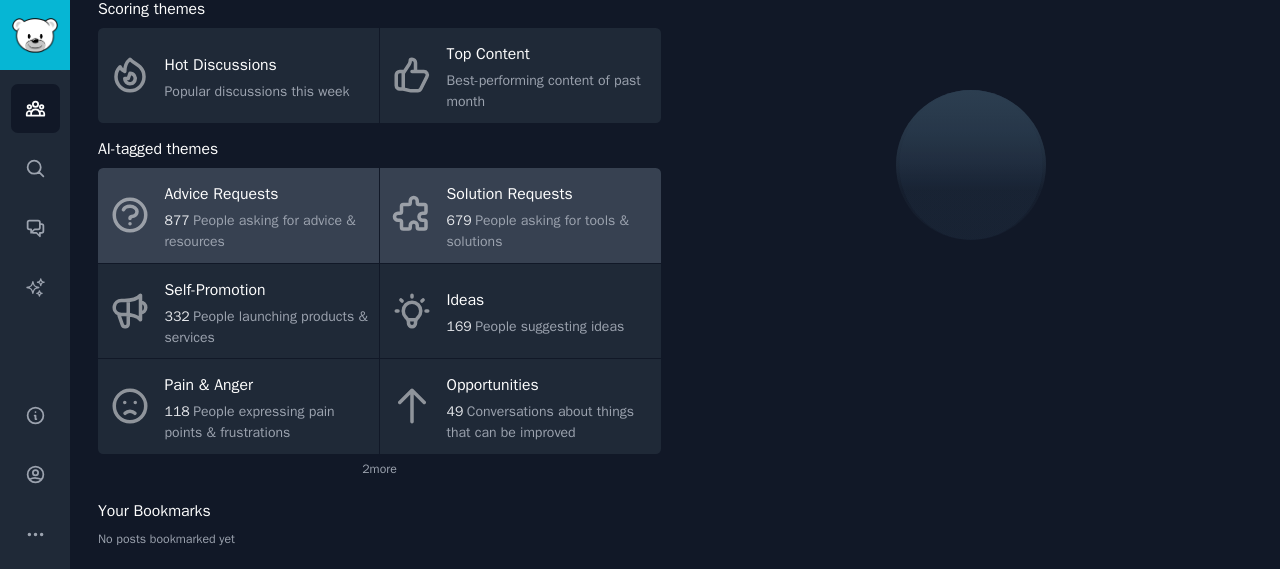 click on "Solution Requests" at bounding box center [549, 195] 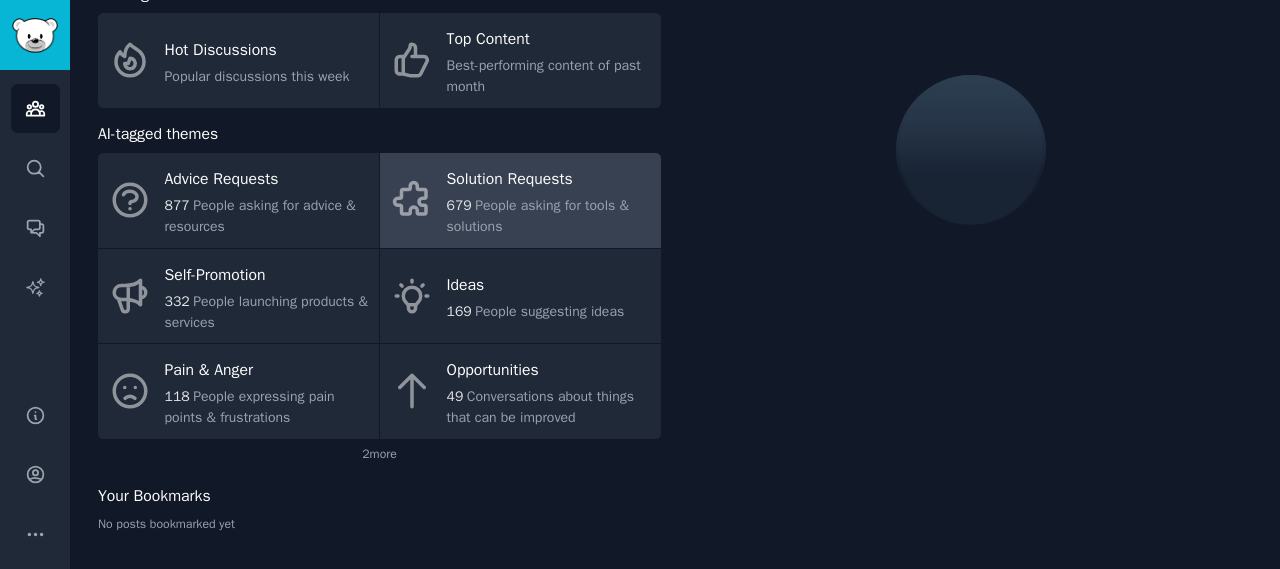 scroll, scrollTop: 136, scrollLeft: 0, axis: vertical 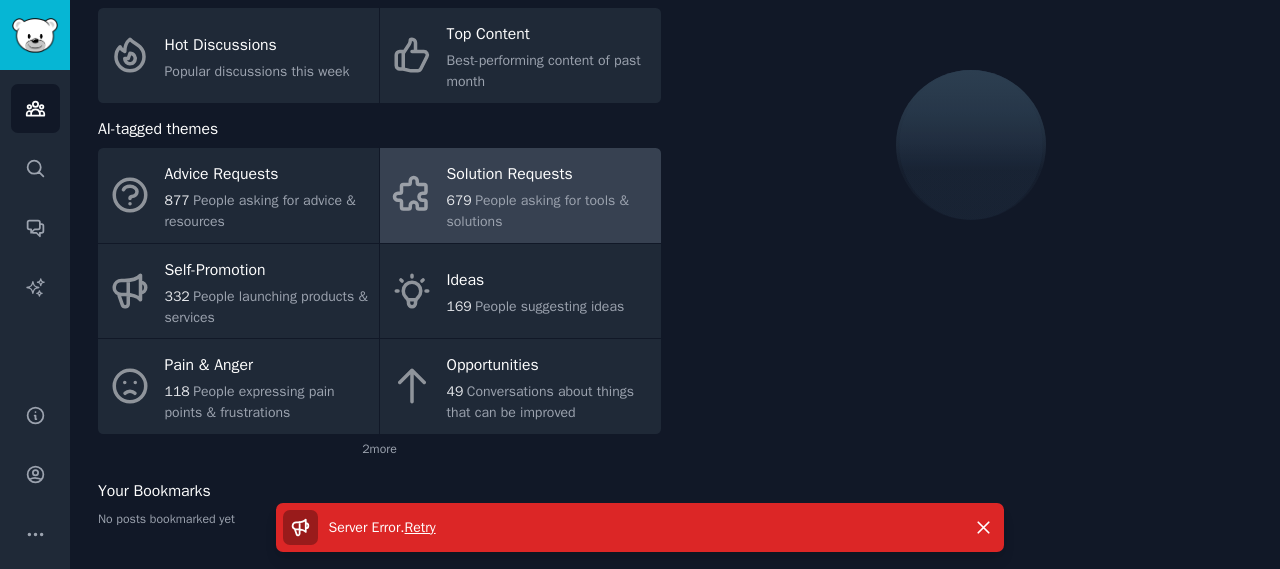click on "Solution Requests" at bounding box center [549, 175] 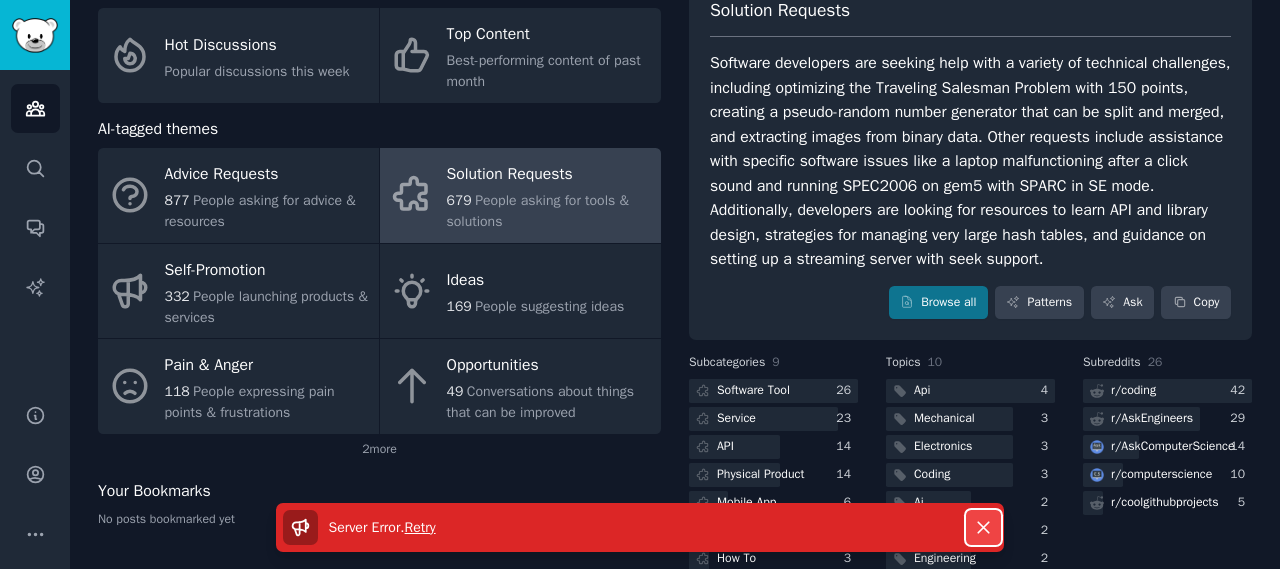 click 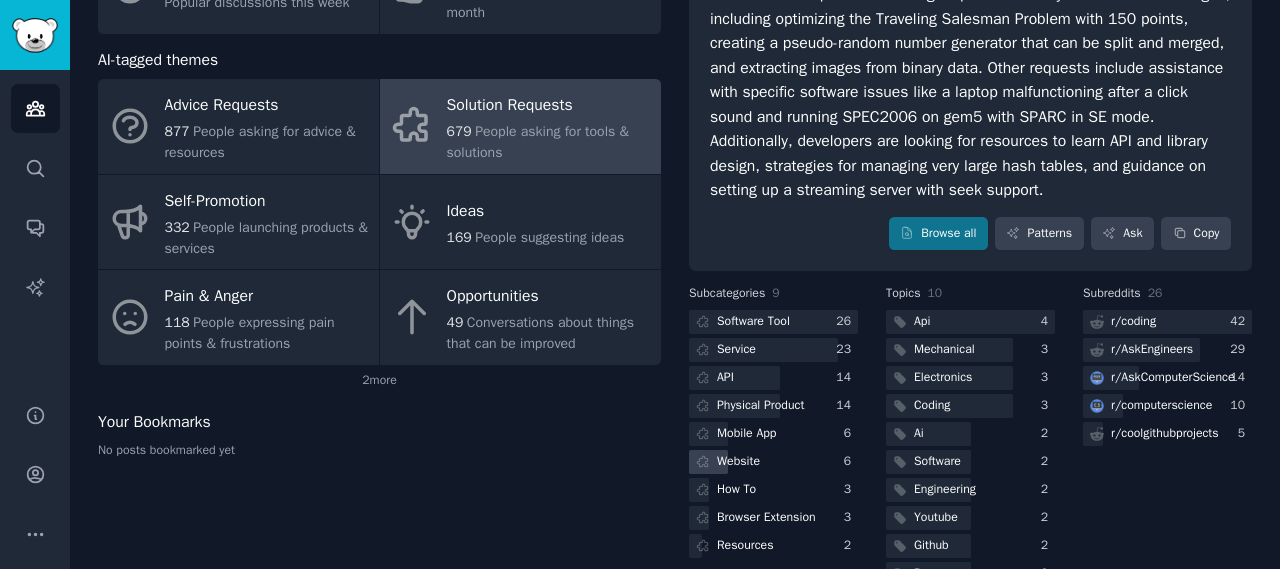 scroll, scrollTop: 251, scrollLeft: 0, axis: vertical 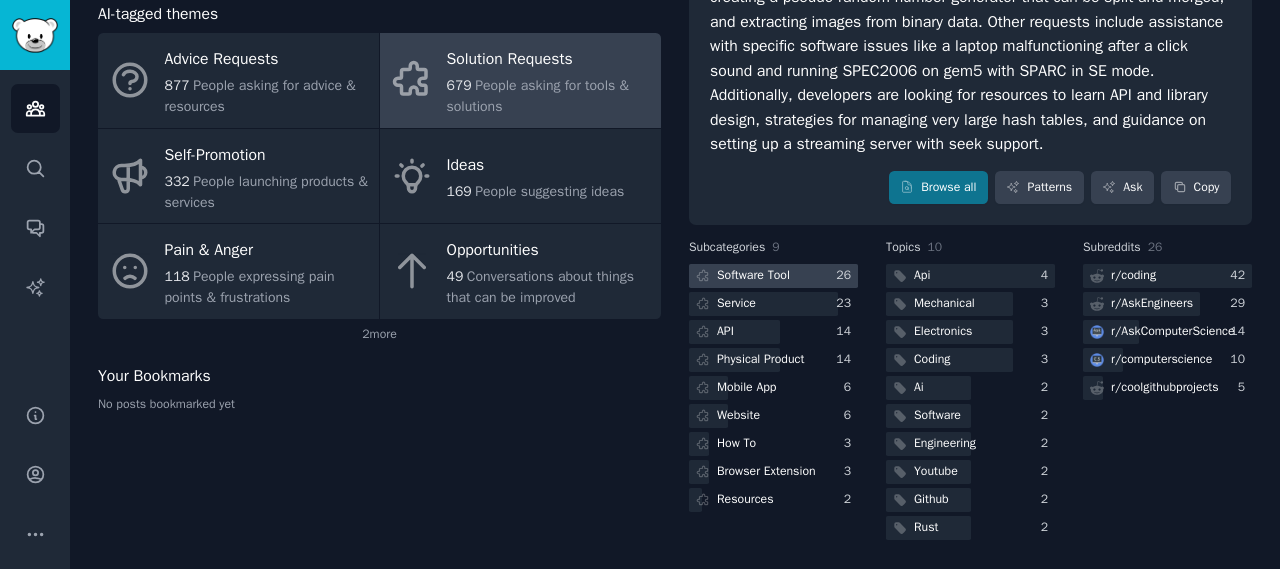 click on "Software Tool" at bounding box center (753, 276) 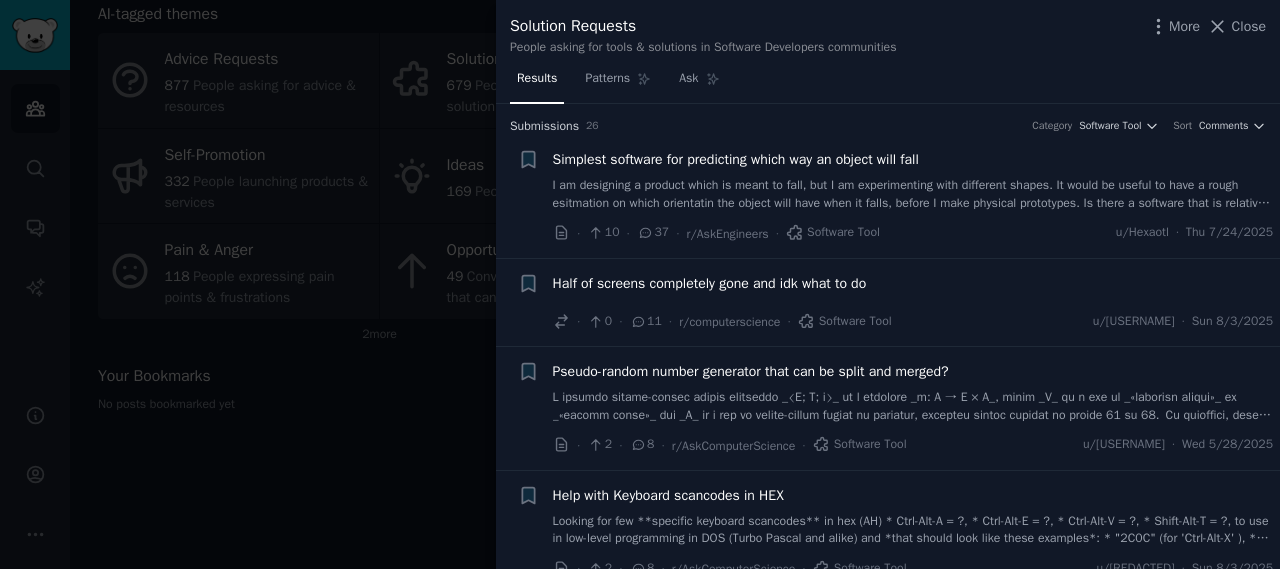 click on "Solution Requests People asking for tools & solutions in Software Developers communities More Close" at bounding box center [888, 31] 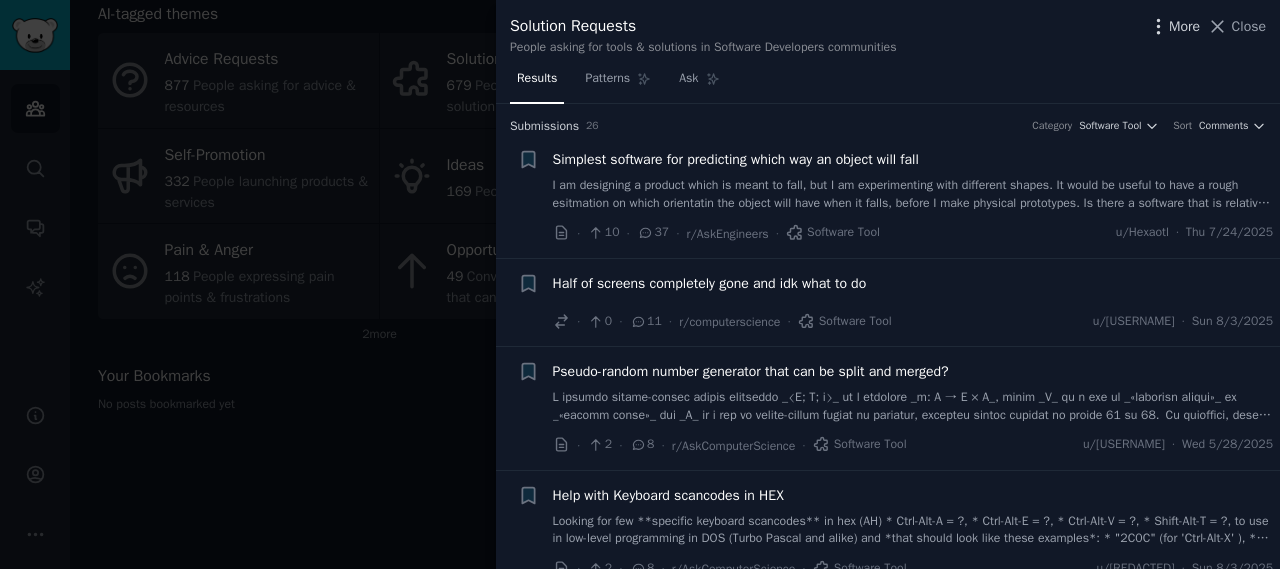 click on "More" at bounding box center [1184, 26] 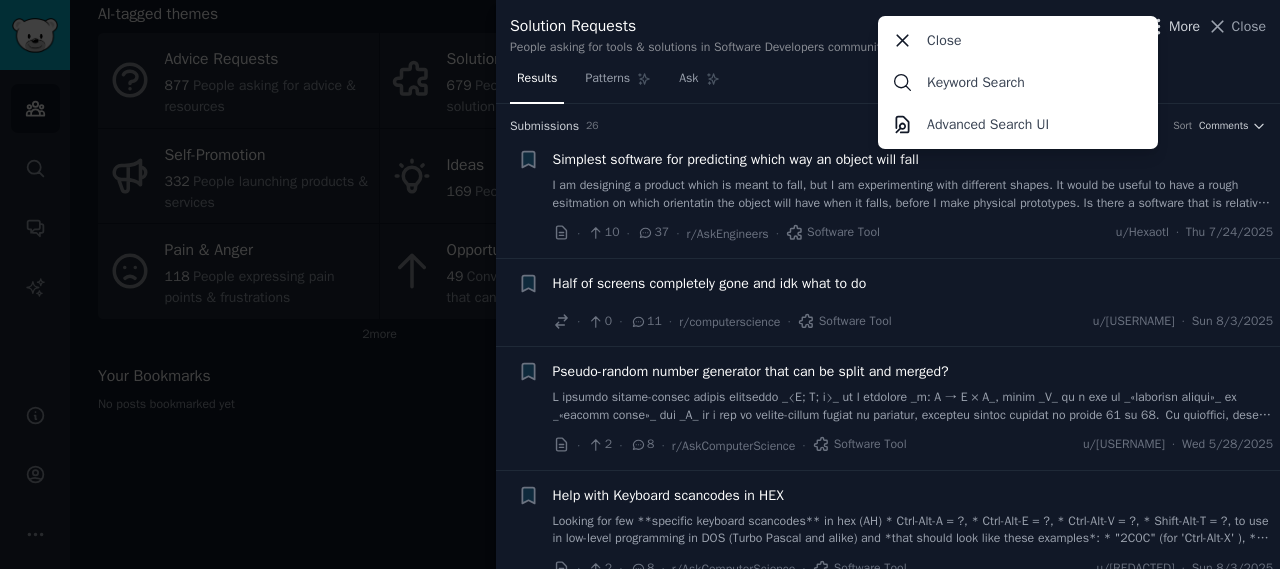 click on "More" at bounding box center [1184, 26] 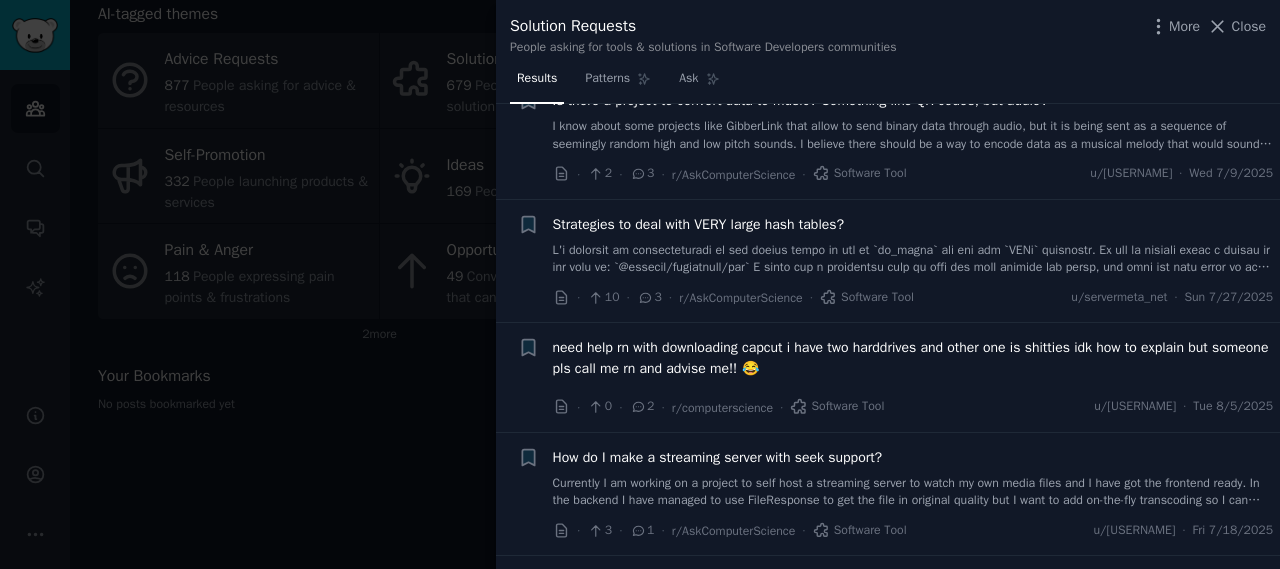 scroll, scrollTop: 1000, scrollLeft: 0, axis: vertical 